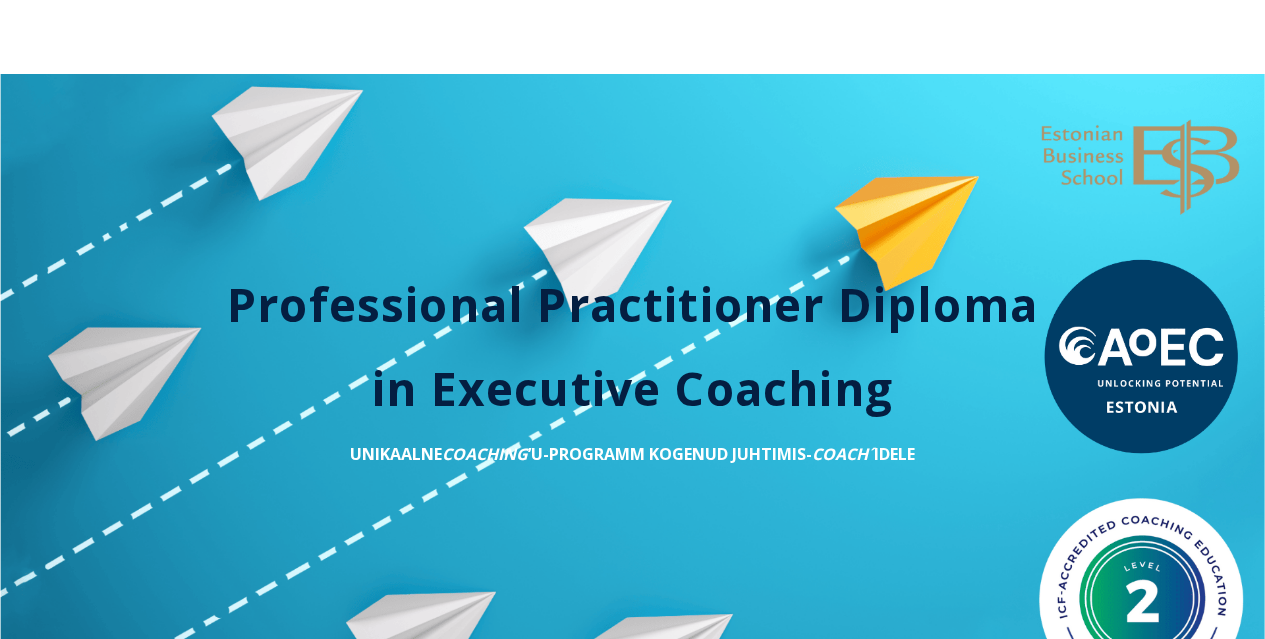 scroll, scrollTop: 4980, scrollLeft: 0, axis: vertical 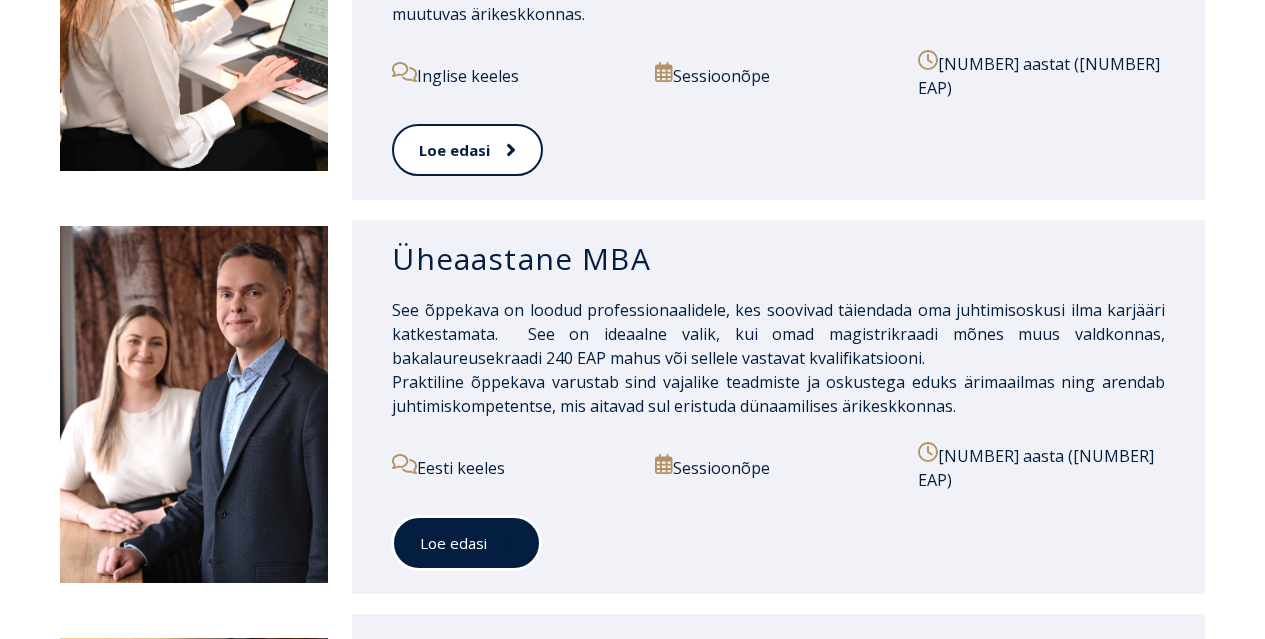 click on "Loe edasi" at bounding box center [466, 543] 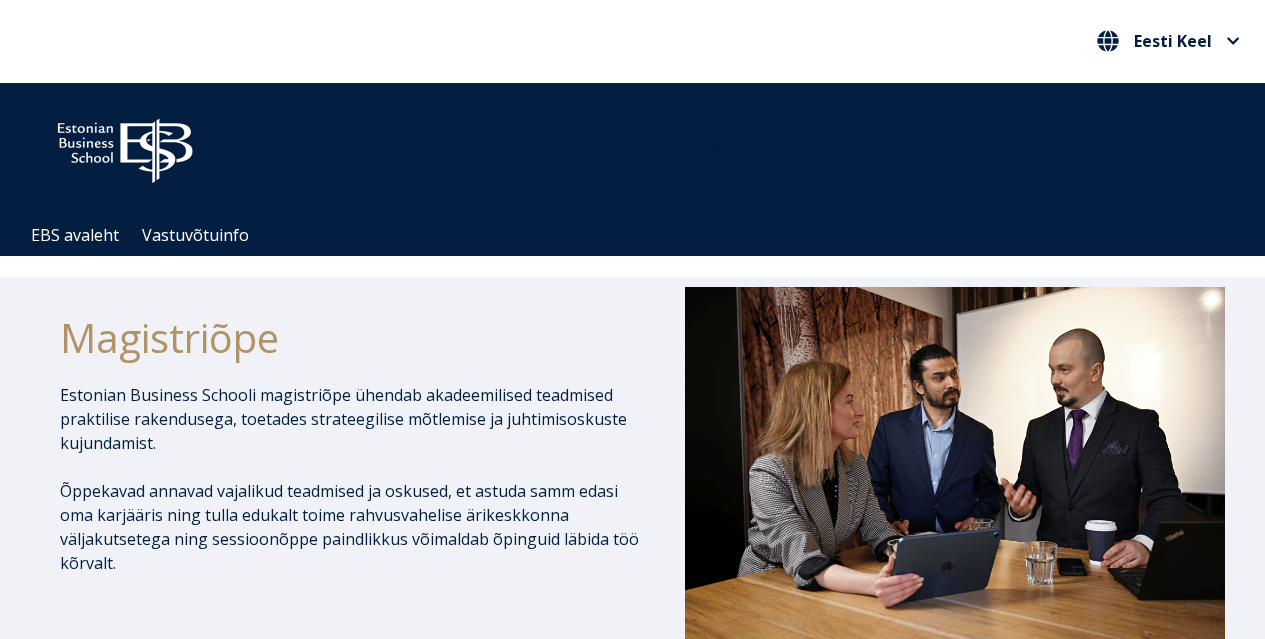 scroll, scrollTop: 0, scrollLeft: 0, axis: both 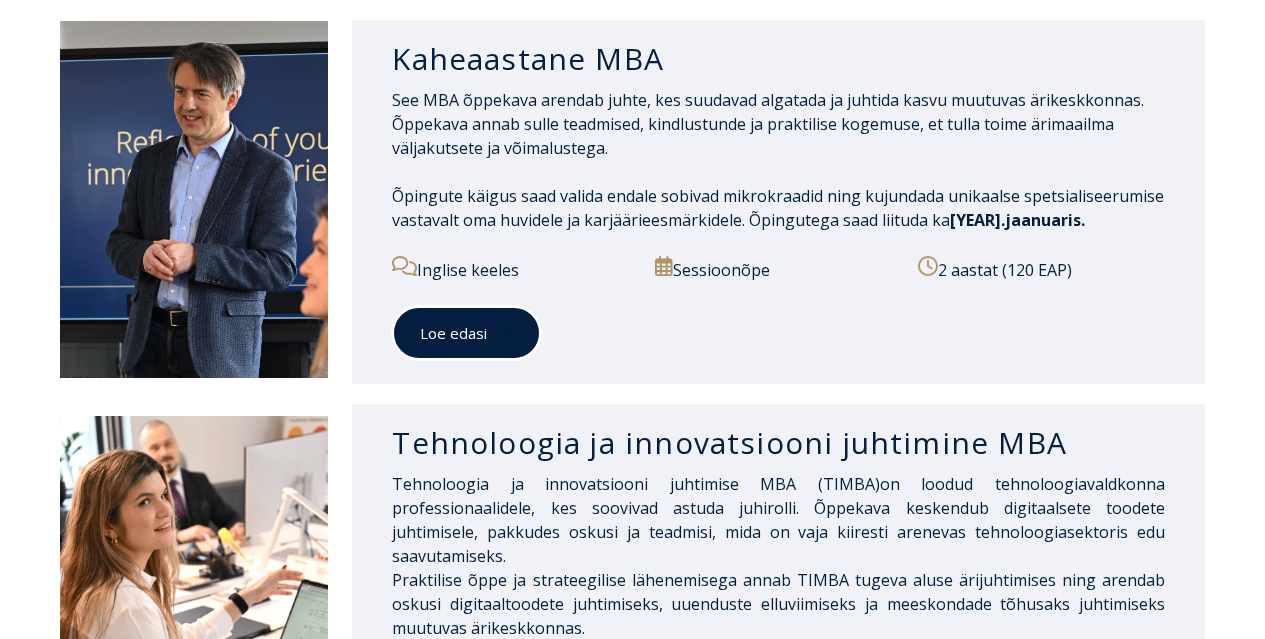 click on "Loe edasi" at bounding box center (466, 333) 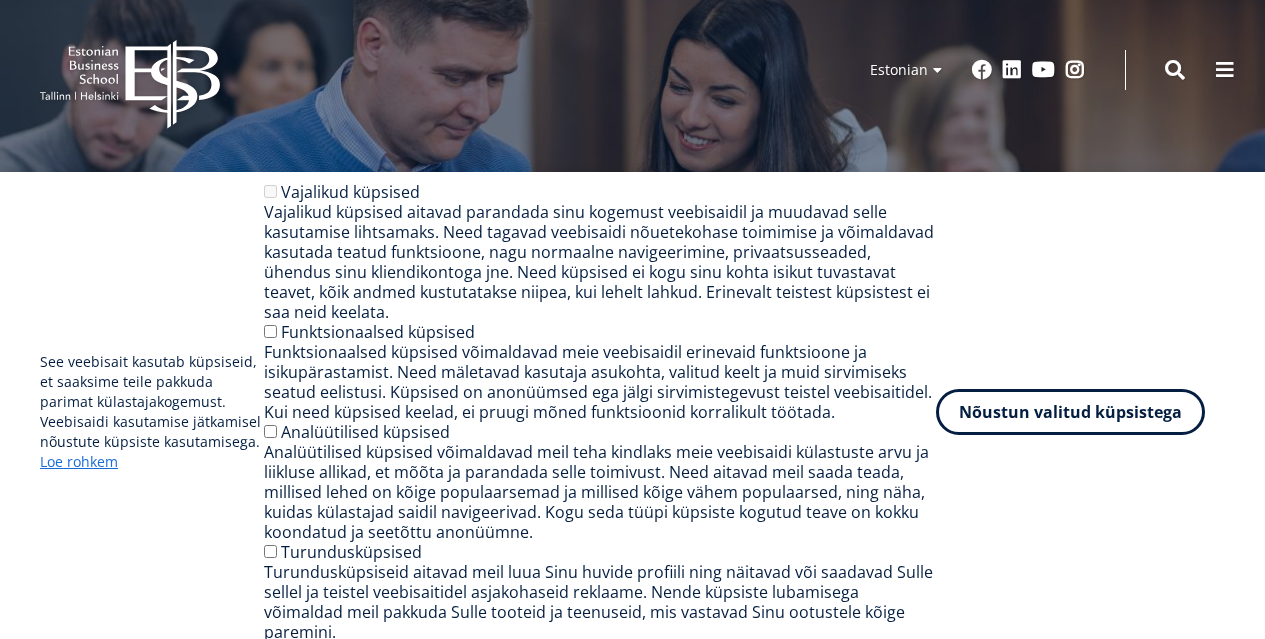 scroll, scrollTop: 0, scrollLeft: 0, axis: both 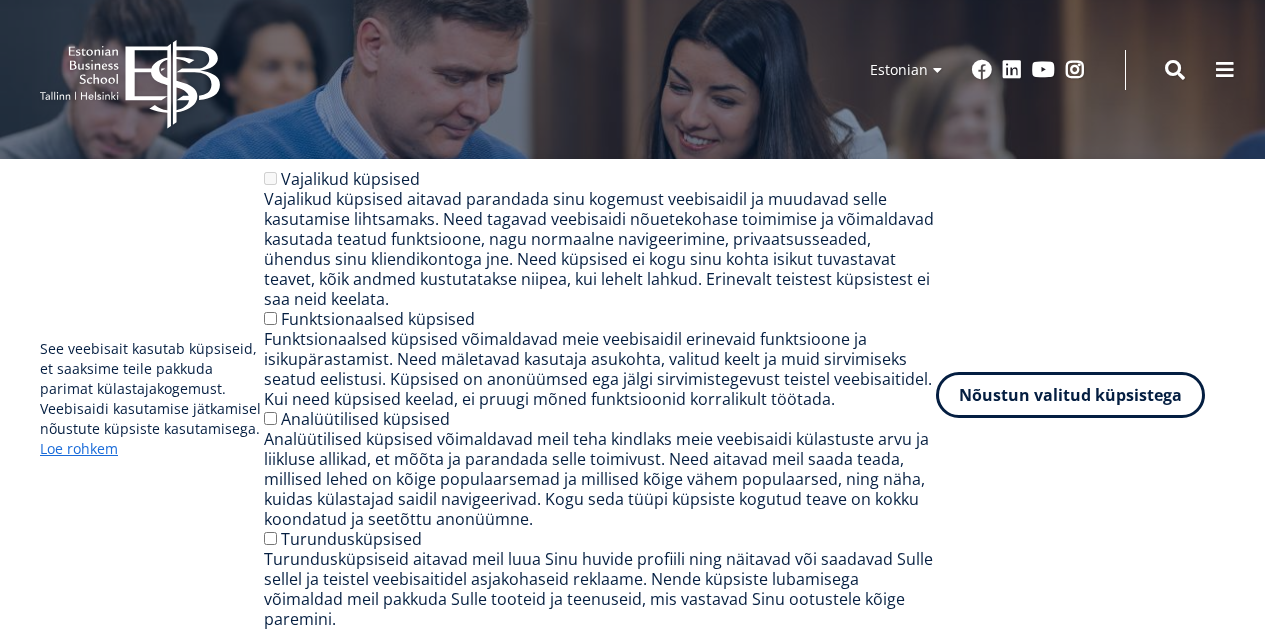 click on "Nõustun valitud küpsistega" at bounding box center [1070, 395] 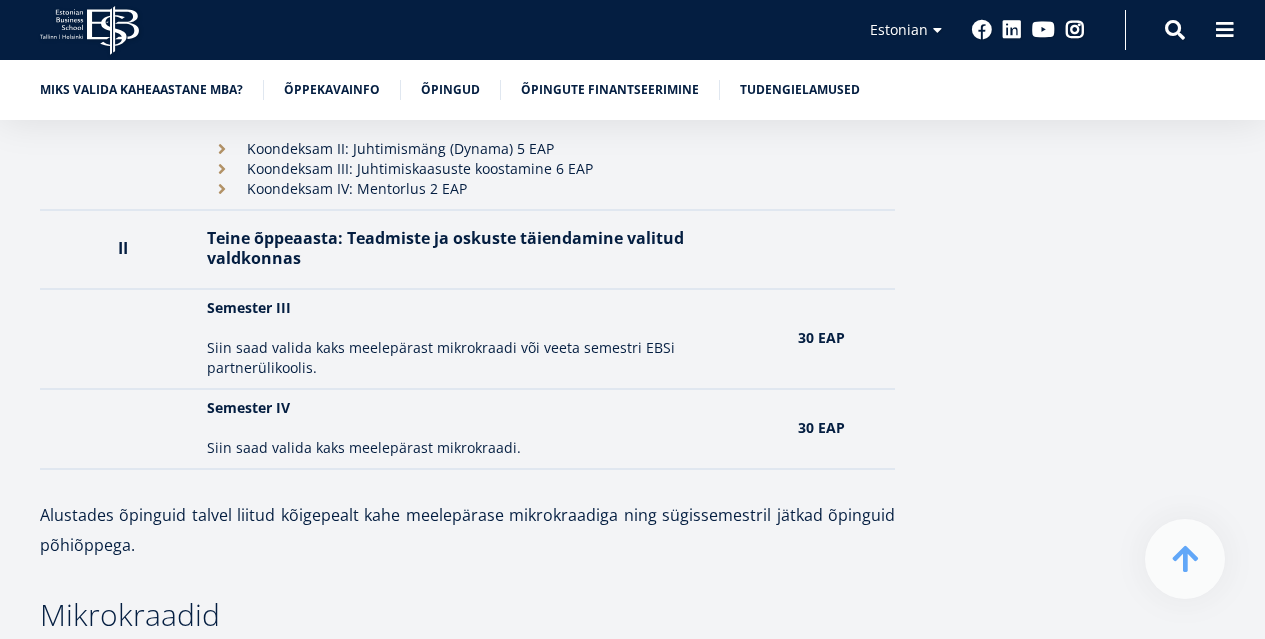 scroll, scrollTop: 2615, scrollLeft: 0, axis: vertical 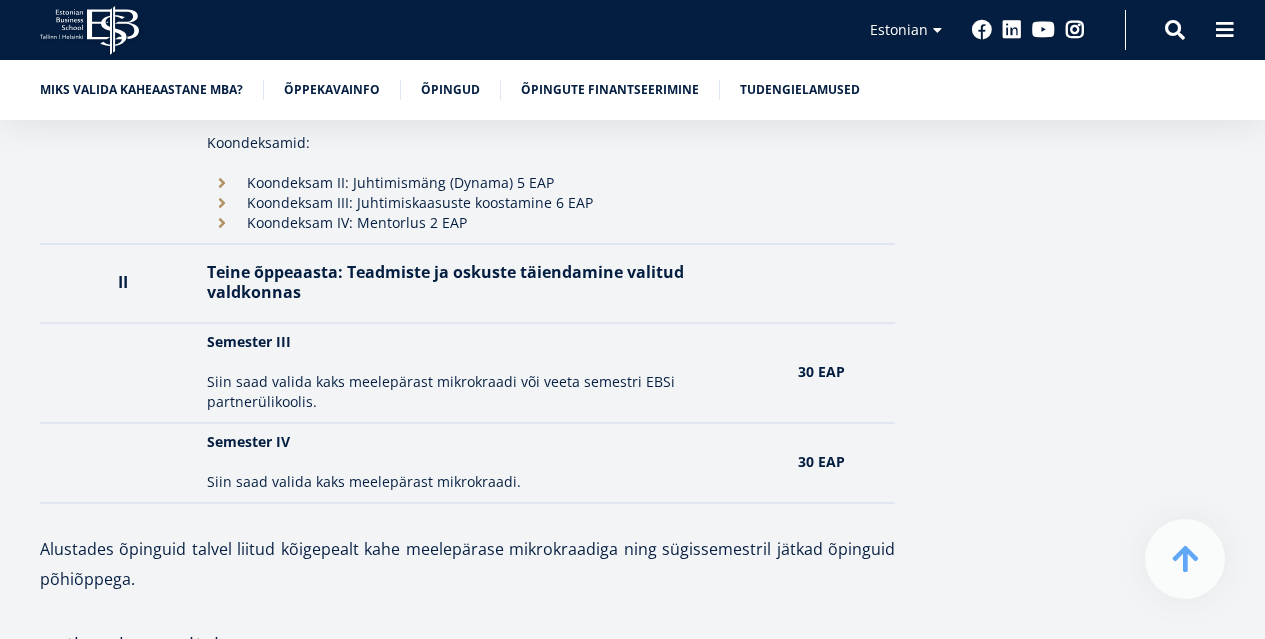 drag, startPoint x: 1271, startPoint y: 34, endPoint x: 1262, endPoint y: 188, distance: 154.26276 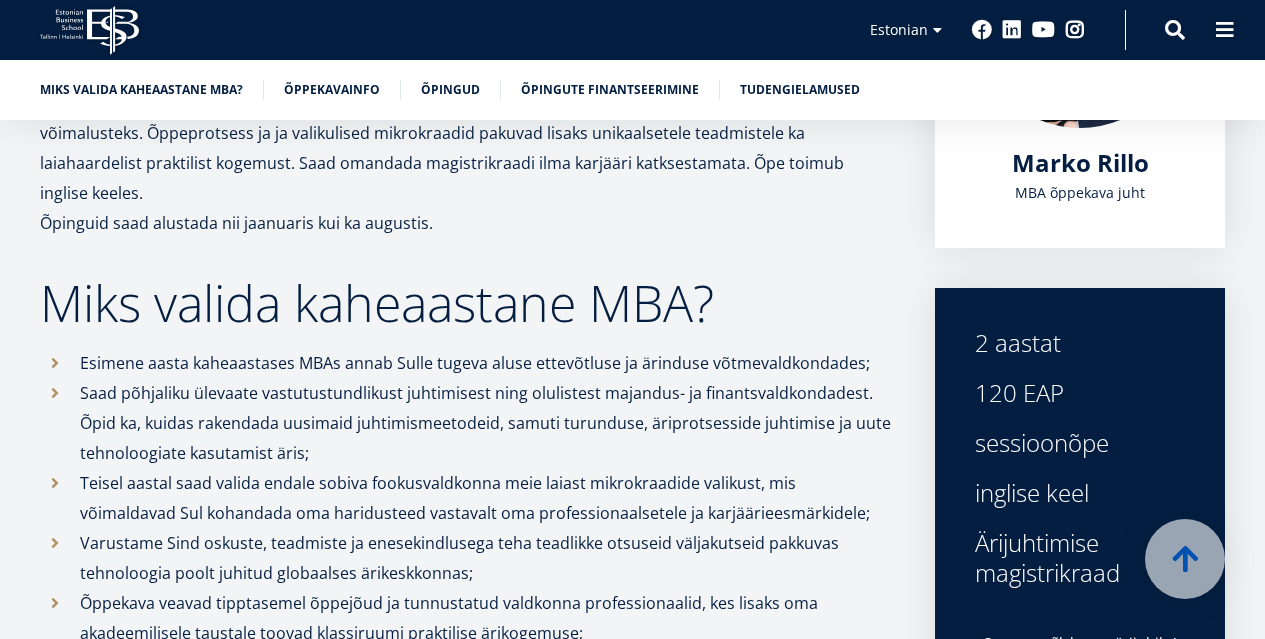 scroll, scrollTop: 0, scrollLeft: 0, axis: both 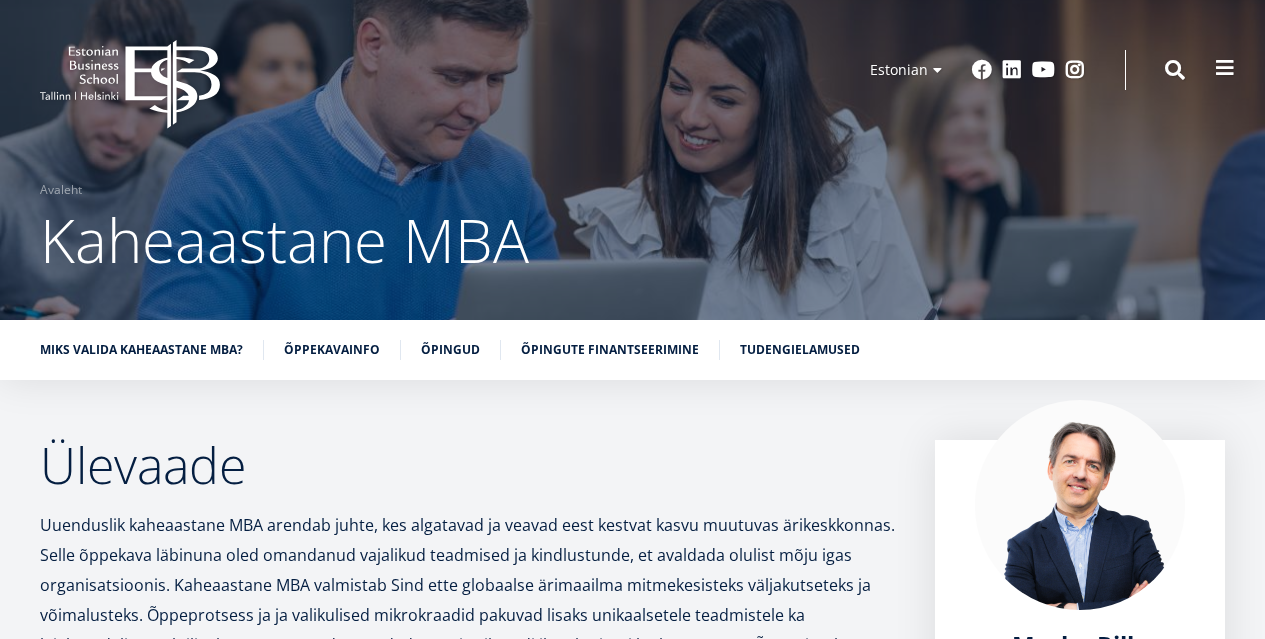 click at bounding box center (1225, 68) 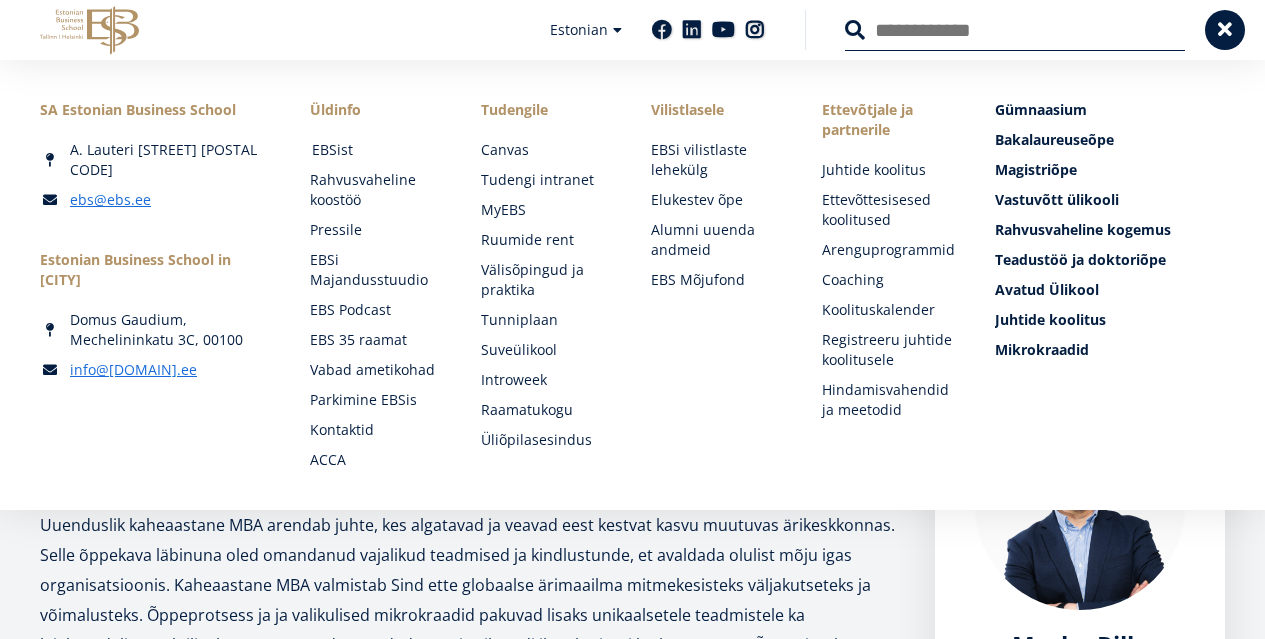 click on "EBSist" at bounding box center (377, 150) 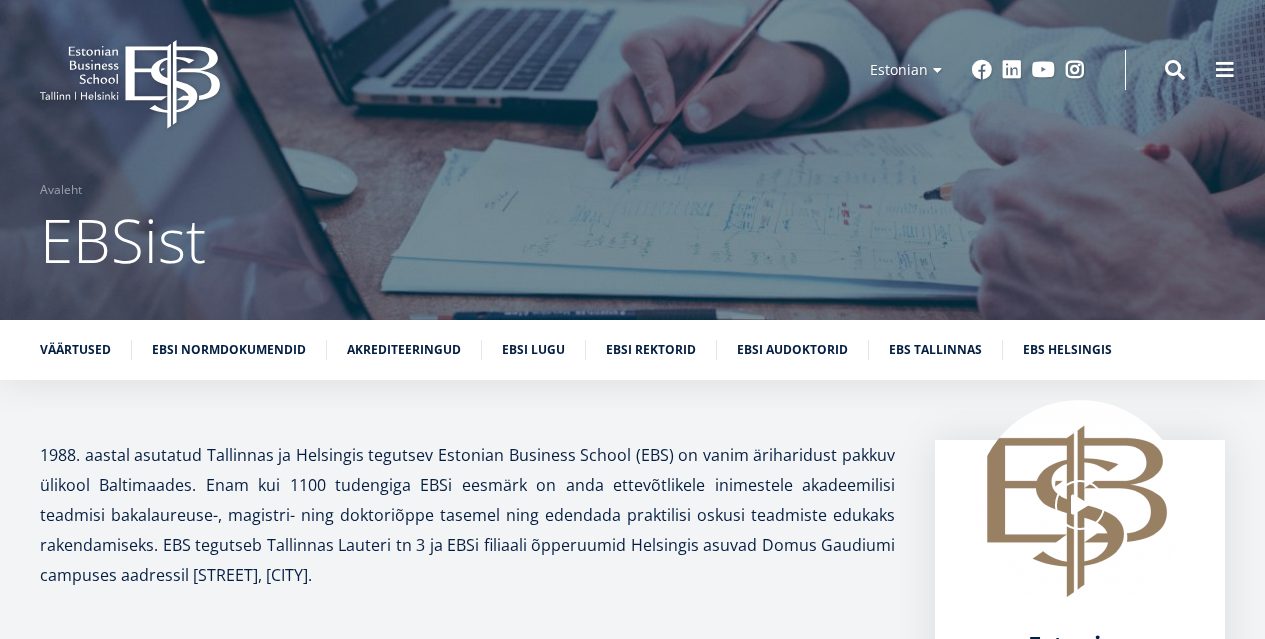 scroll, scrollTop: 0, scrollLeft: 0, axis: both 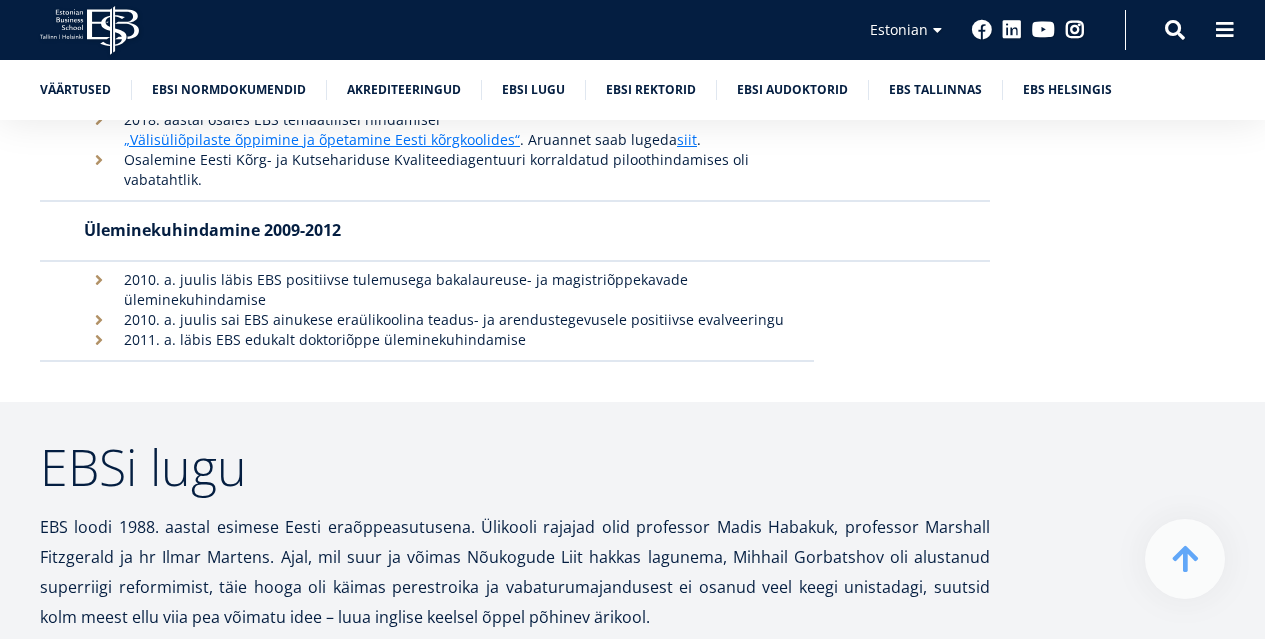drag, startPoint x: 1273, startPoint y: 40, endPoint x: 1151, endPoint y: 328, distance: 312.7747 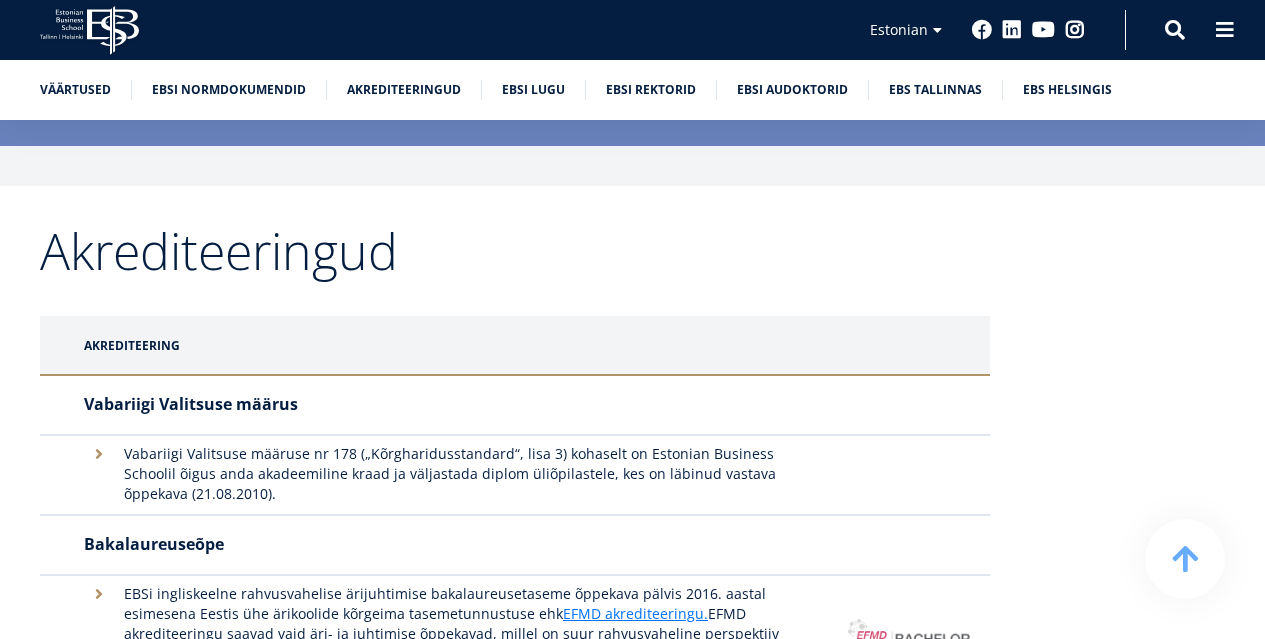 scroll, scrollTop: 3401, scrollLeft: 0, axis: vertical 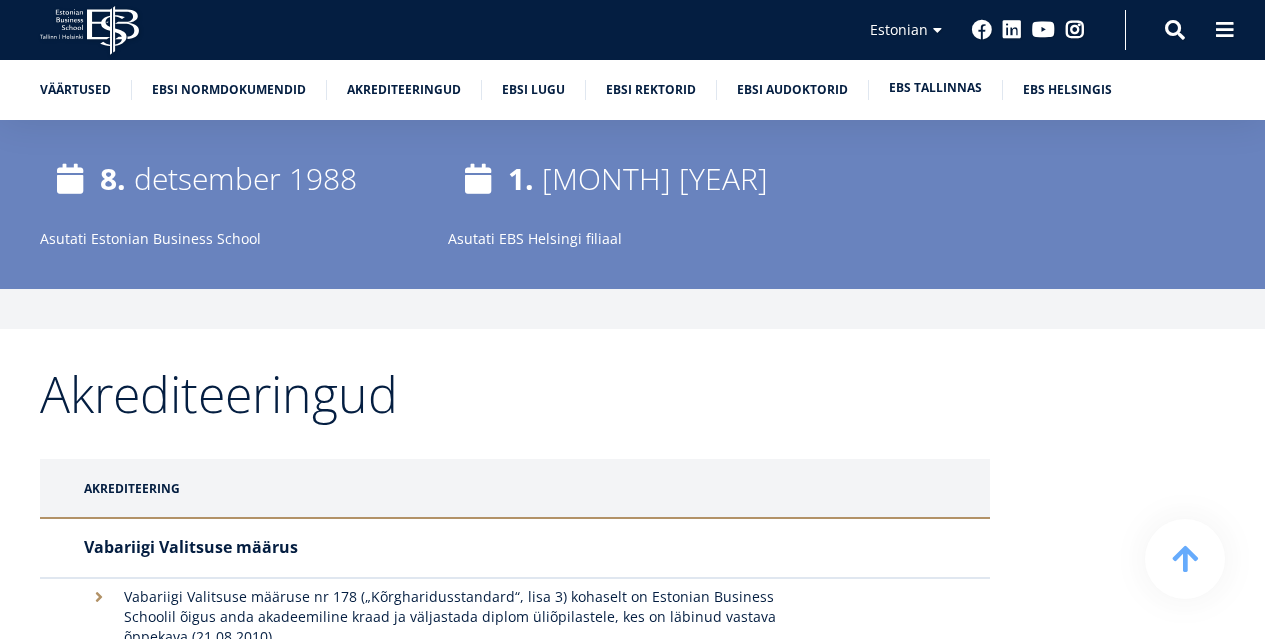 click on "EBS Tallinnas" at bounding box center [935, 88] 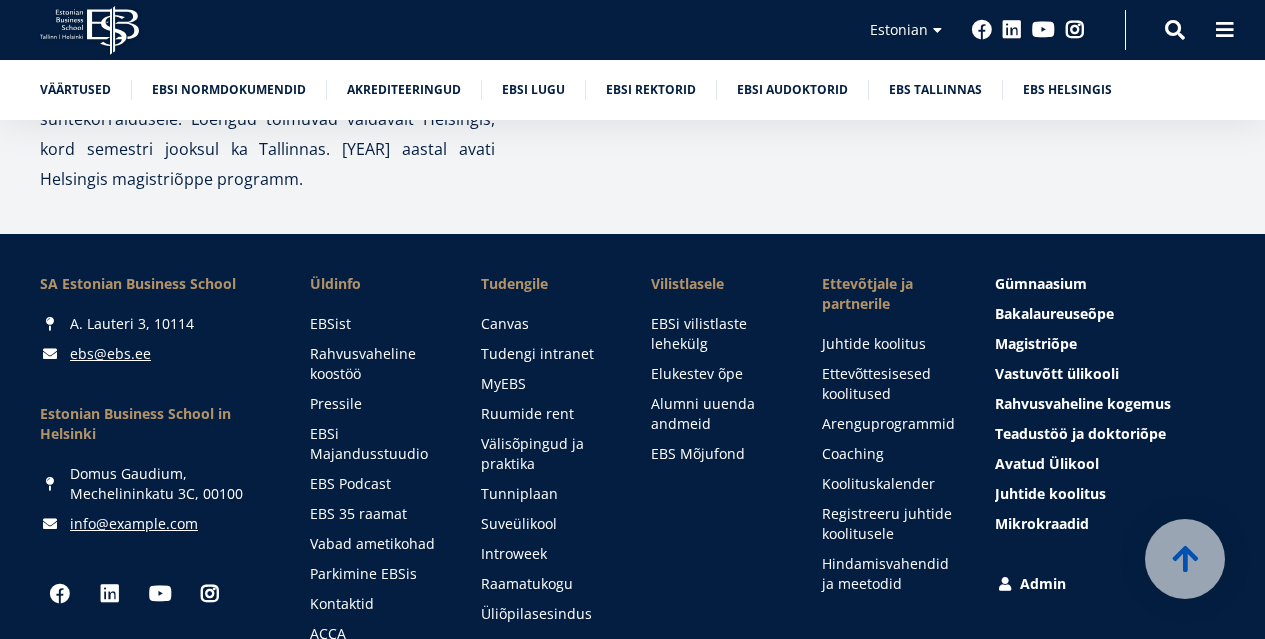 scroll, scrollTop: 9412, scrollLeft: 0, axis: vertical 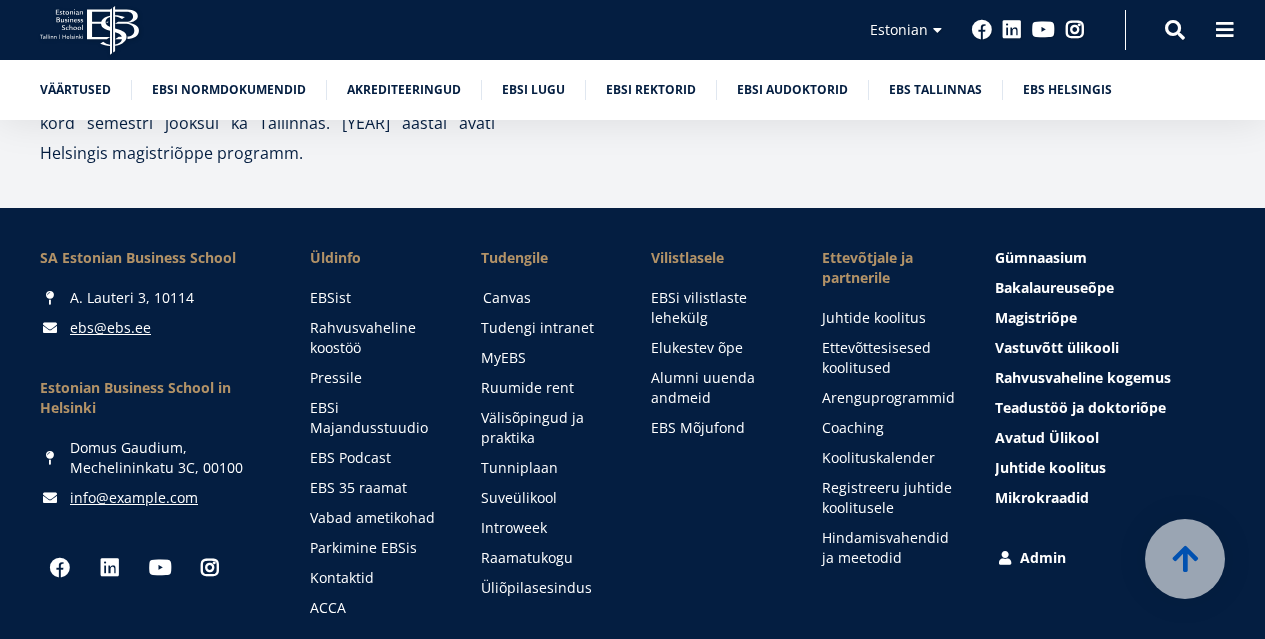 click on "Canvas" at bounding box center (548, 298) 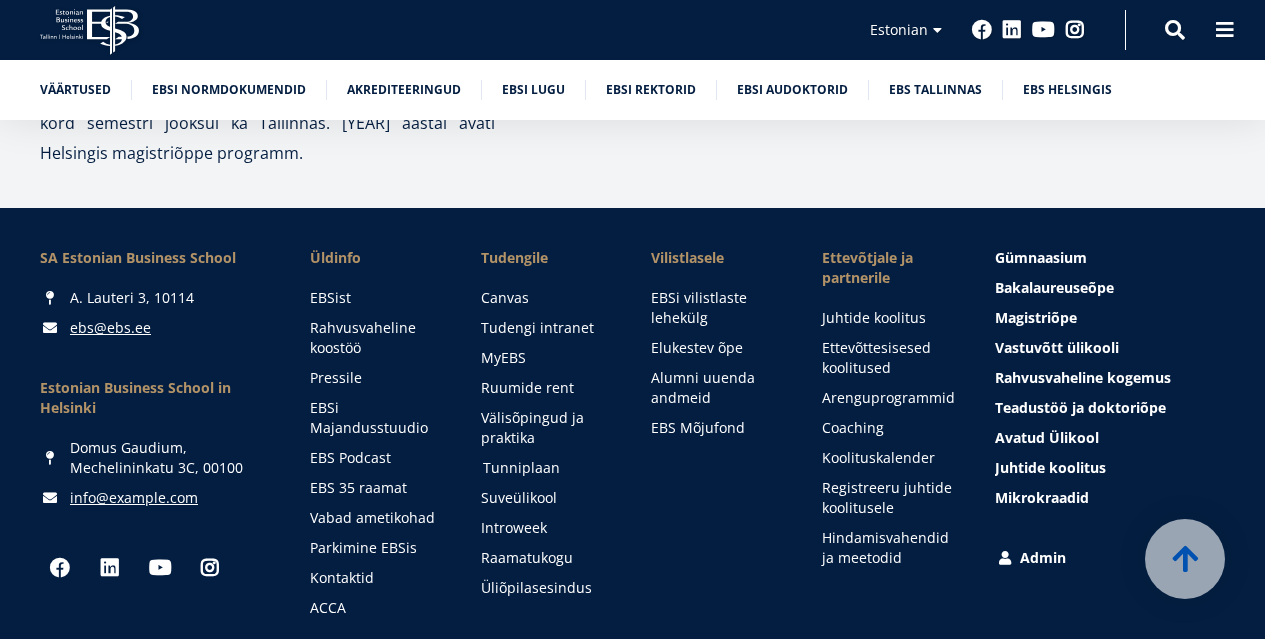 click on "Tunniplaan" at bounding box center [548, 468] 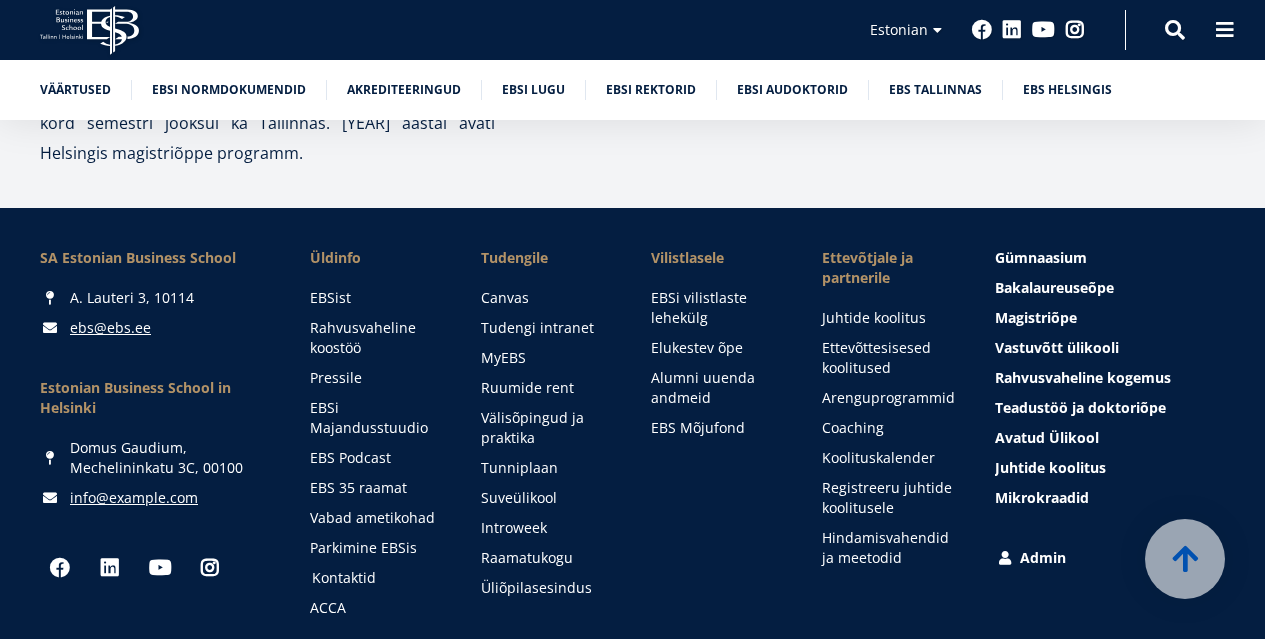 click on "Kontaktid" at bounding box center (377, 578) 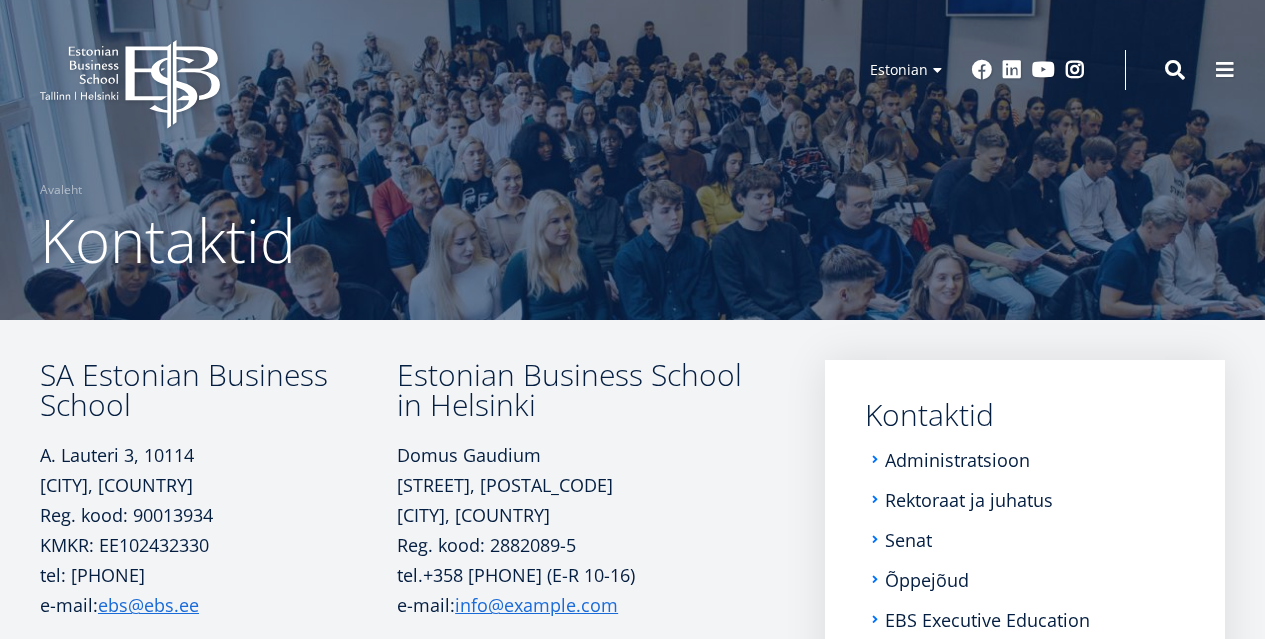 scroll, scrollTop: 0, scrollLeft: 0, axis: both 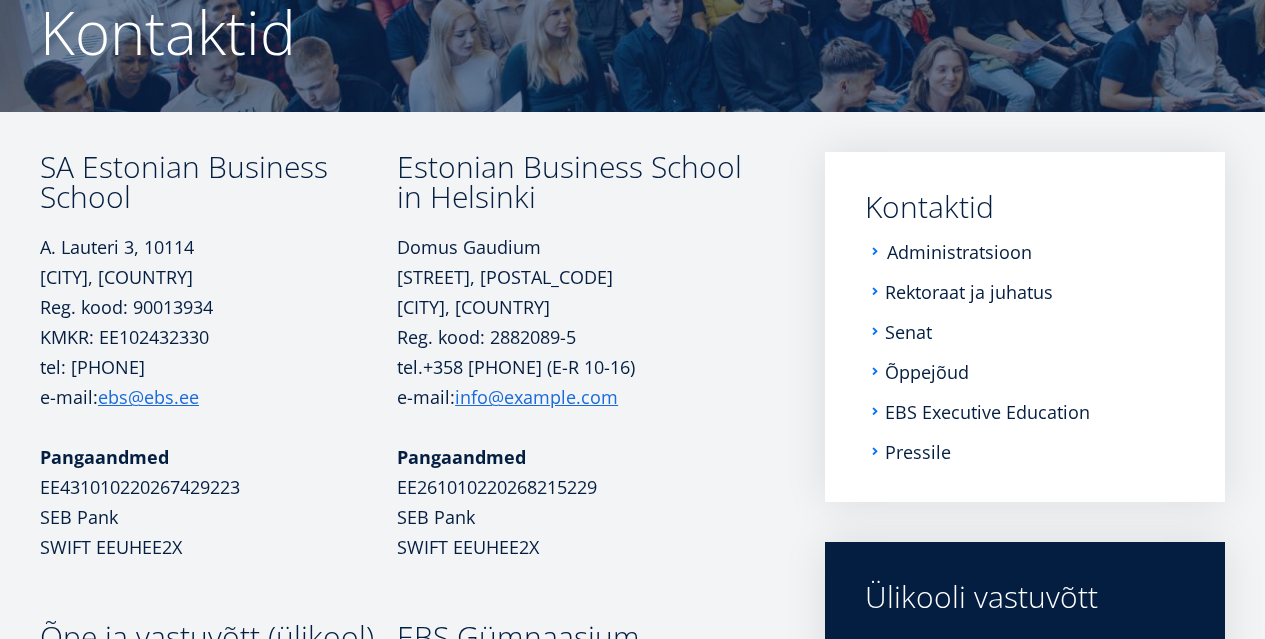 click on "Administratsioon" at bounding box center (959, 252) 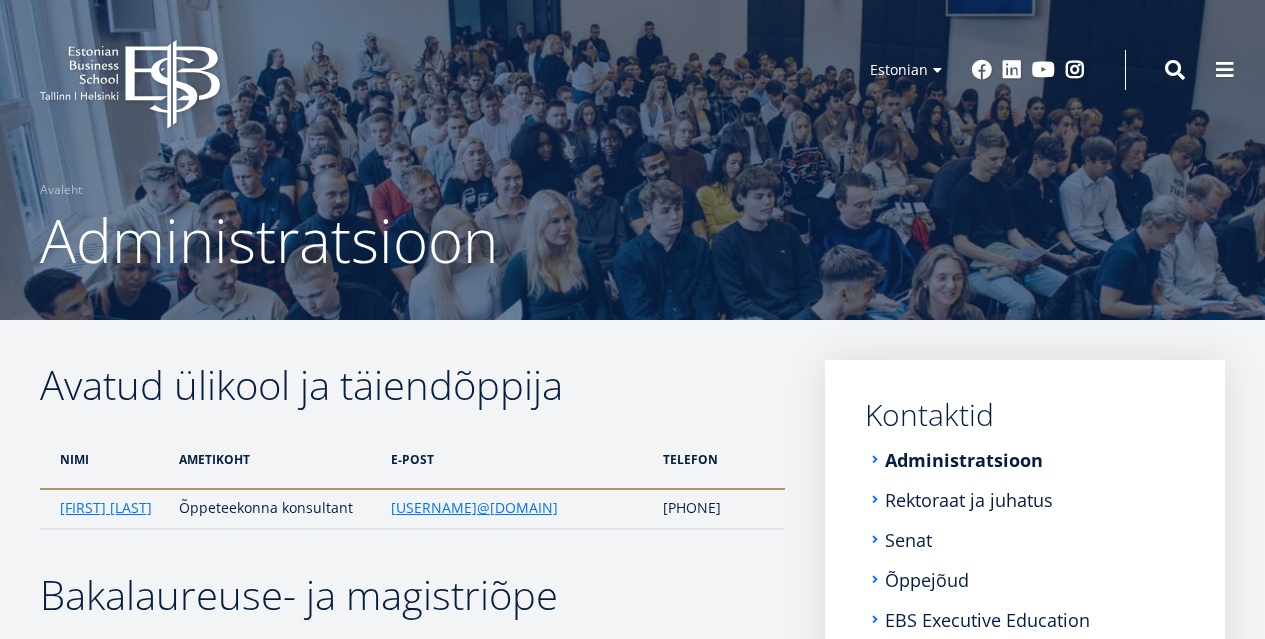 scroll, scrollTop: 0, scrollLeft: 0, axis: both 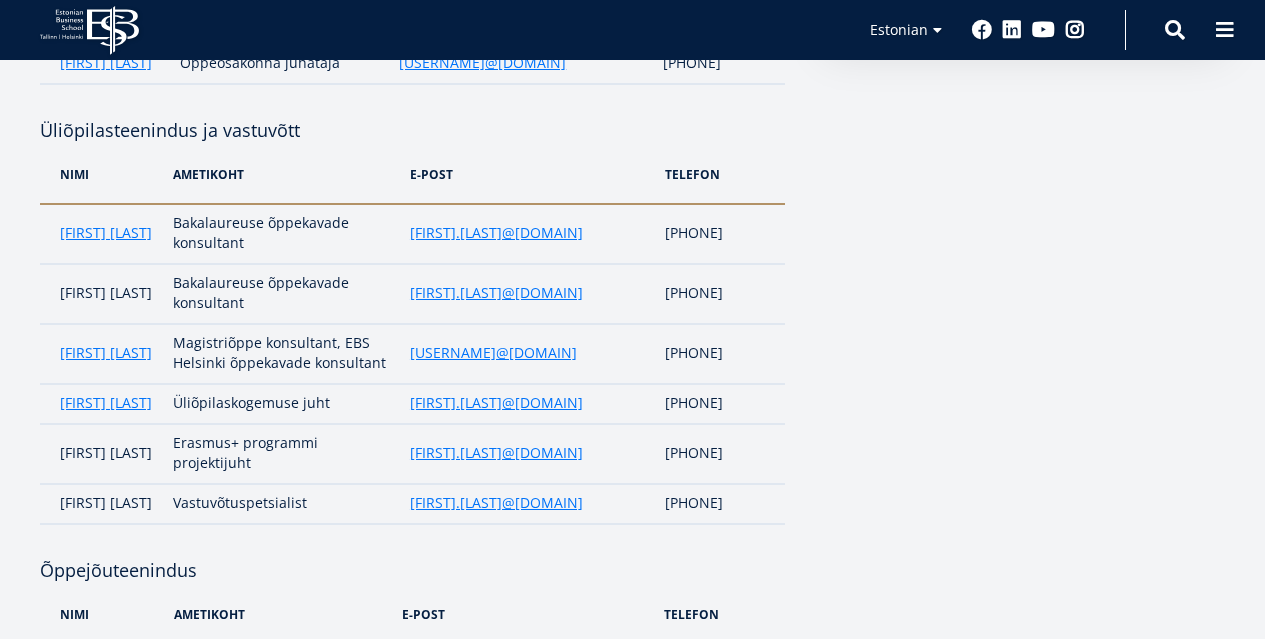 drag, startPoint x: 1274, startPoint y: 64, endPoint x: 1267, endPoint y: 134, distance: 70.34913 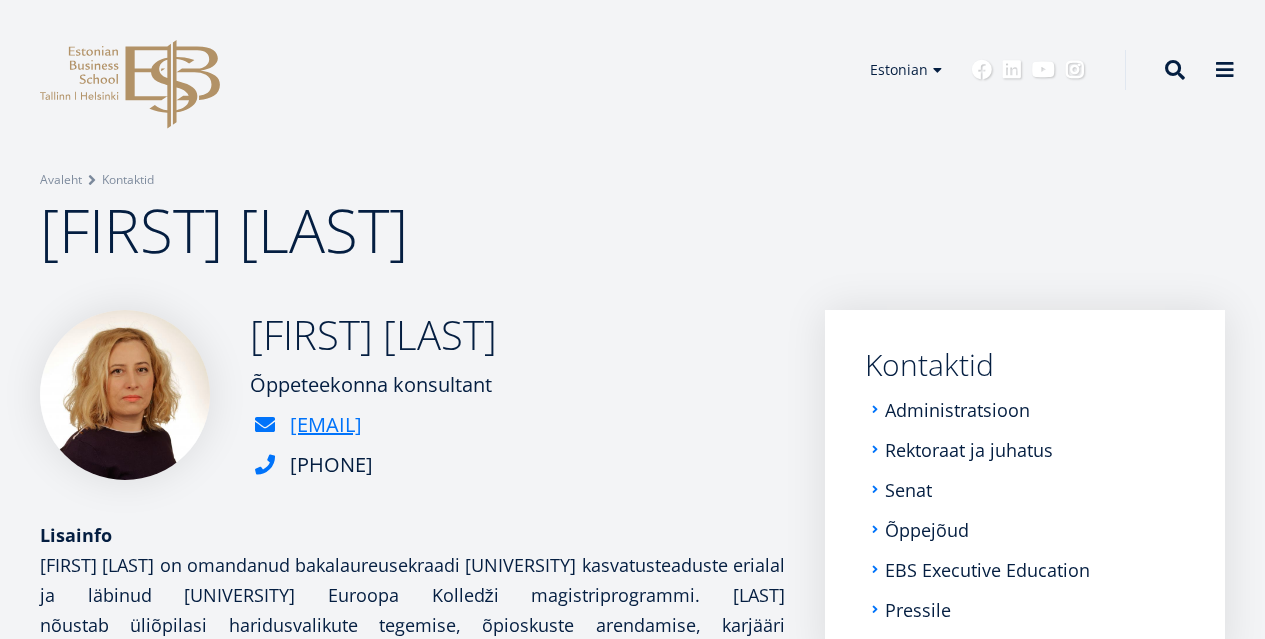 scroll, scrollTop: 0, scrollLeft: 0, axis: both 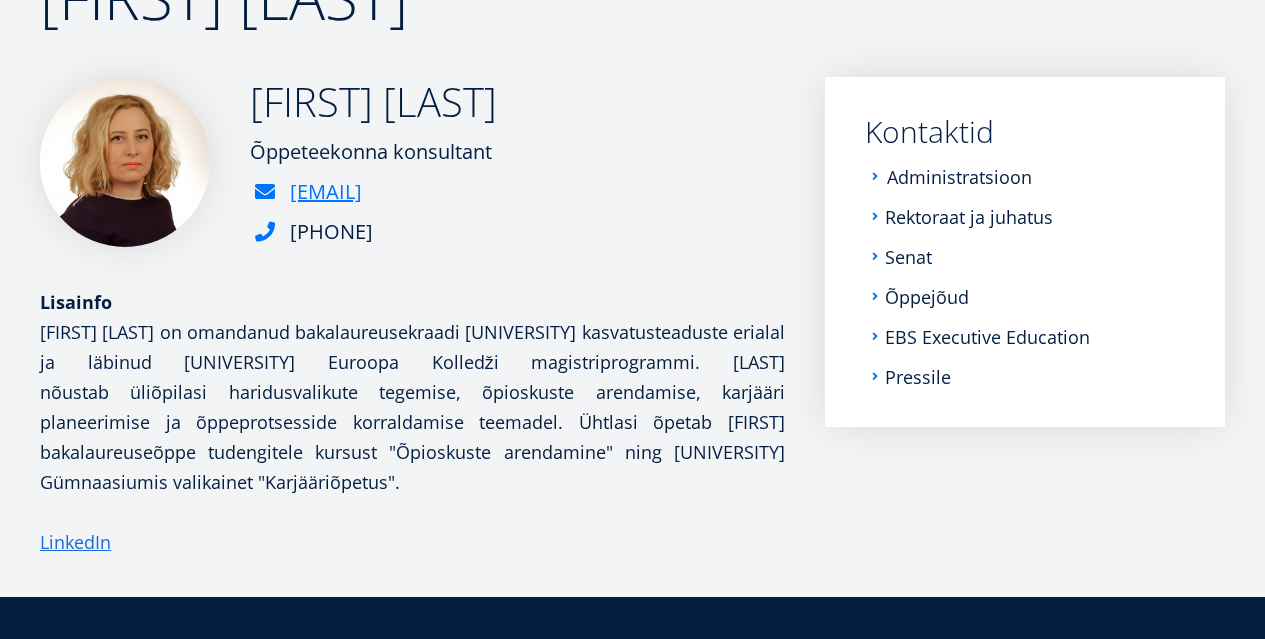 click on "Administratsioon" at bounding box center (959, 177) 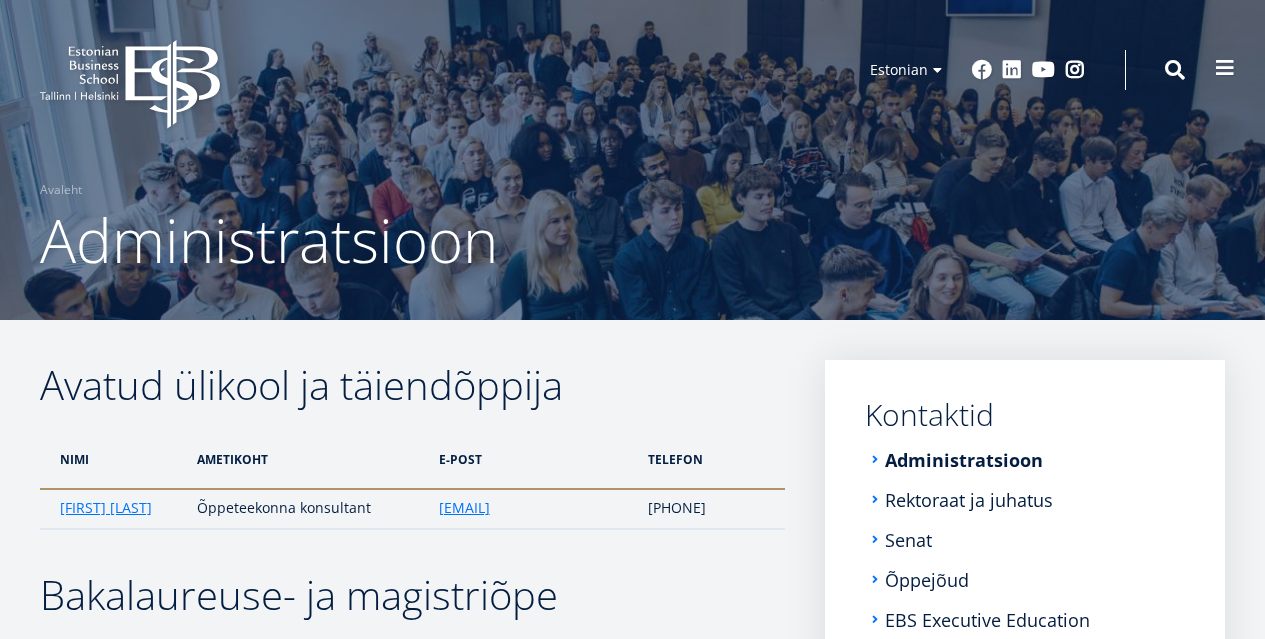 scroll, scrollTop: 0, scrollLeft: 0, axis: both 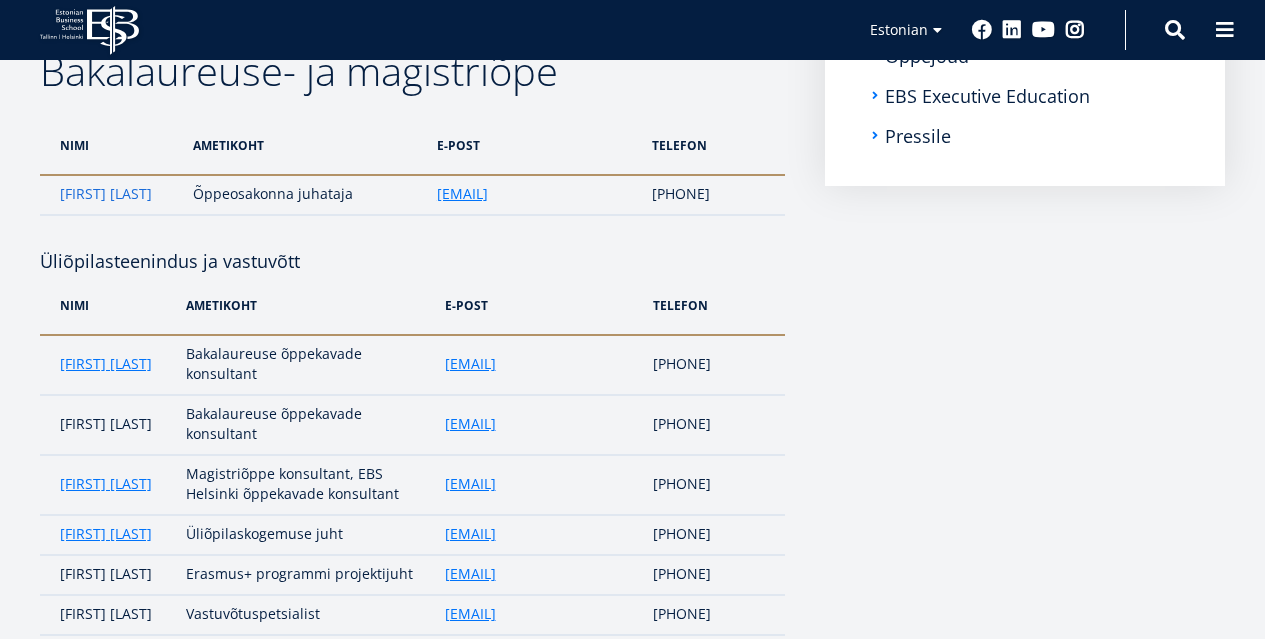 click on "[FIRST] [LAST]" at bounding box center [106, 194] 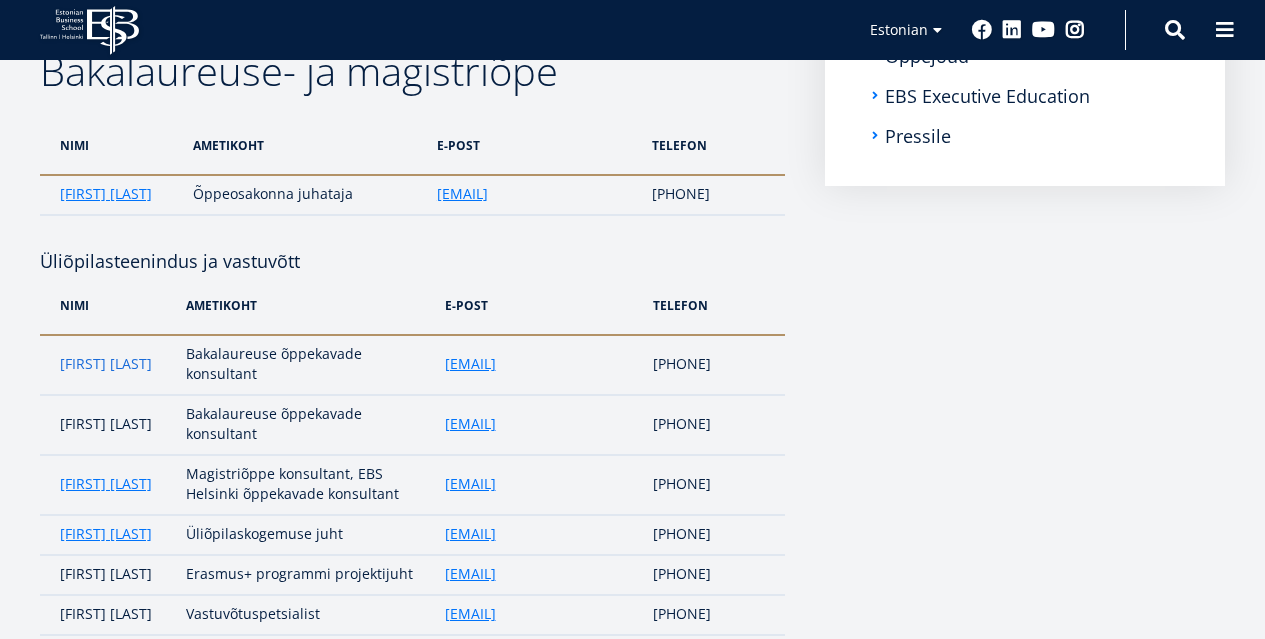 click on "[FIRST] [LAST]" at bounding box center (106, 364) 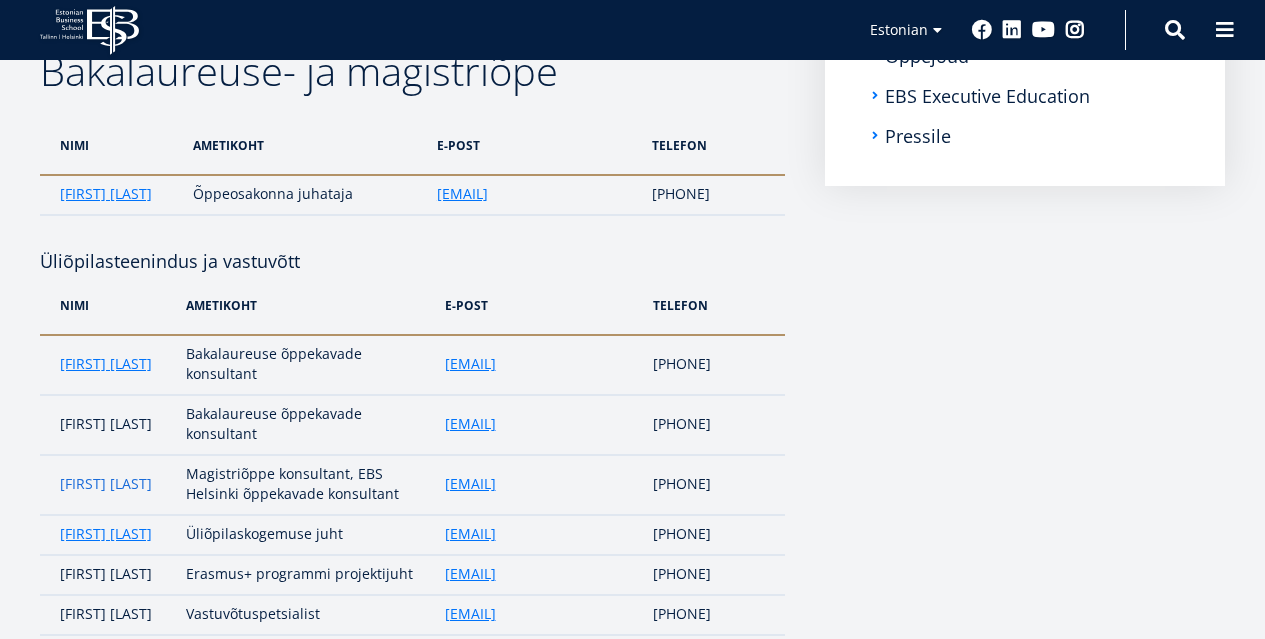 click on "Karoliina Korhonen" at bounding box center [106, 484] 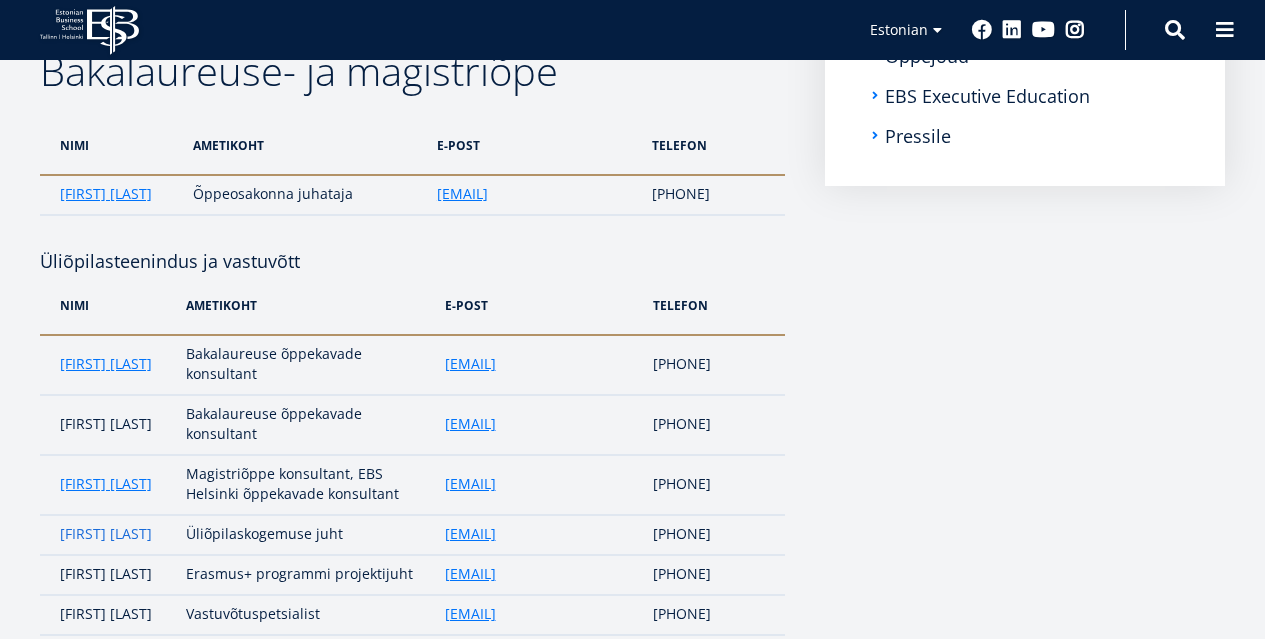 click on "[FIRST] [LAST]" at bounding box center [106, 534] 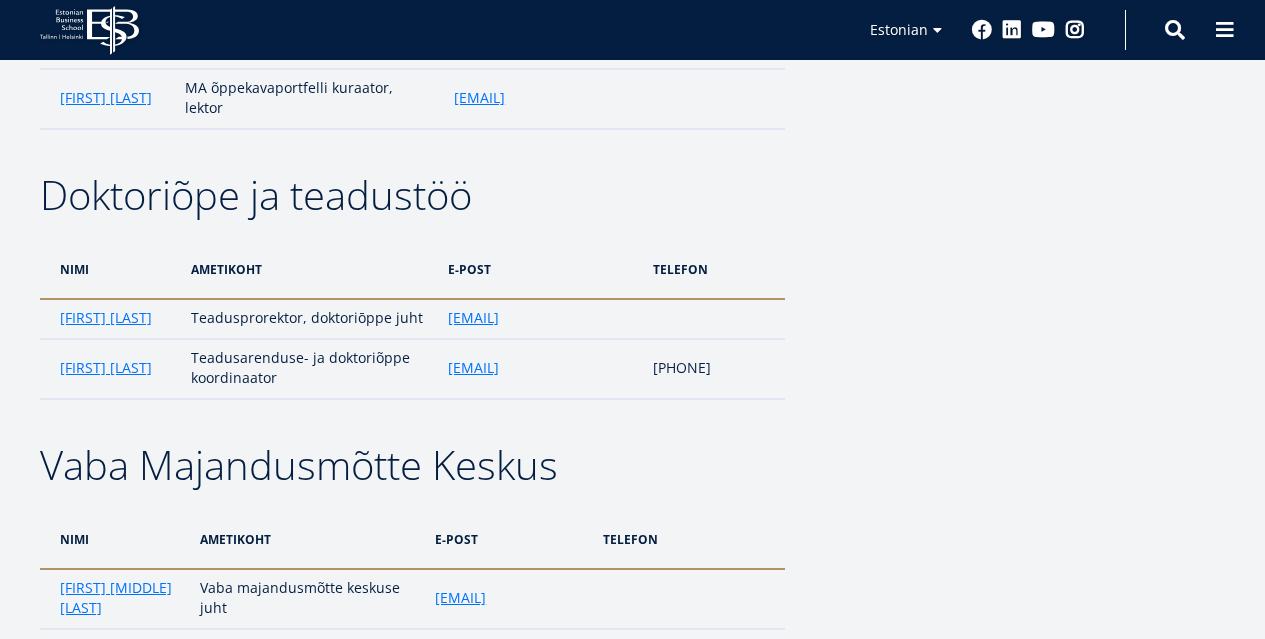 scroll, scrollTop: 0, scrollLeft: 0, axis: both 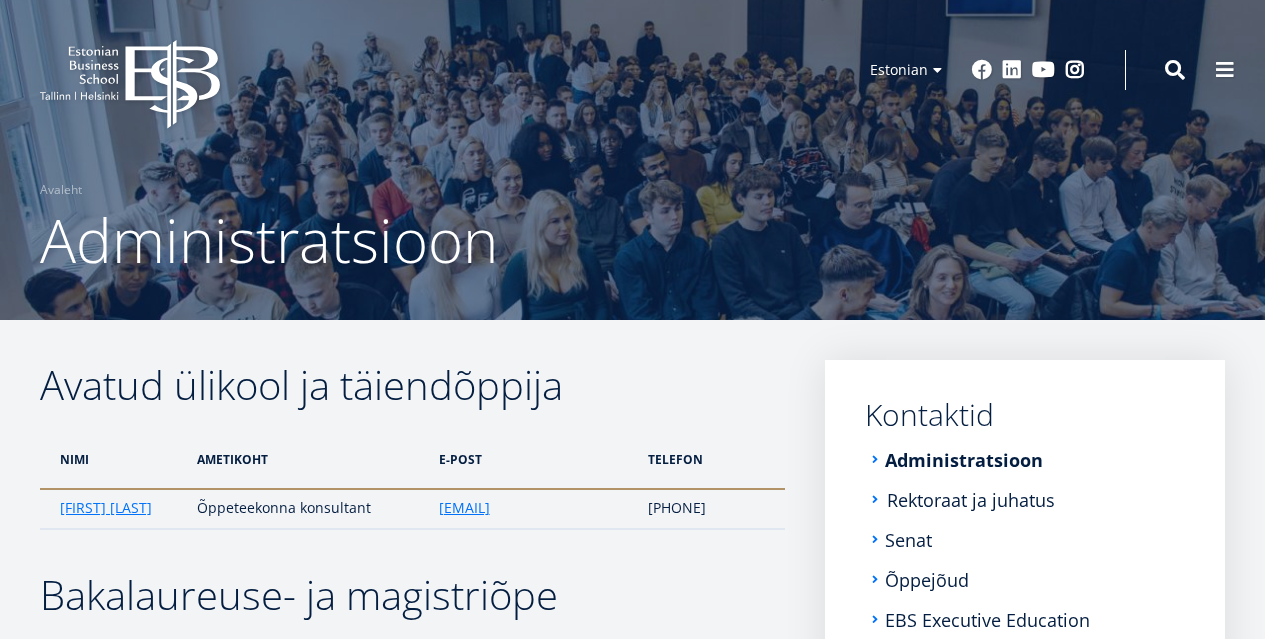 click on "Rektoraat ja juhatus" at bounding box center (971, 500) 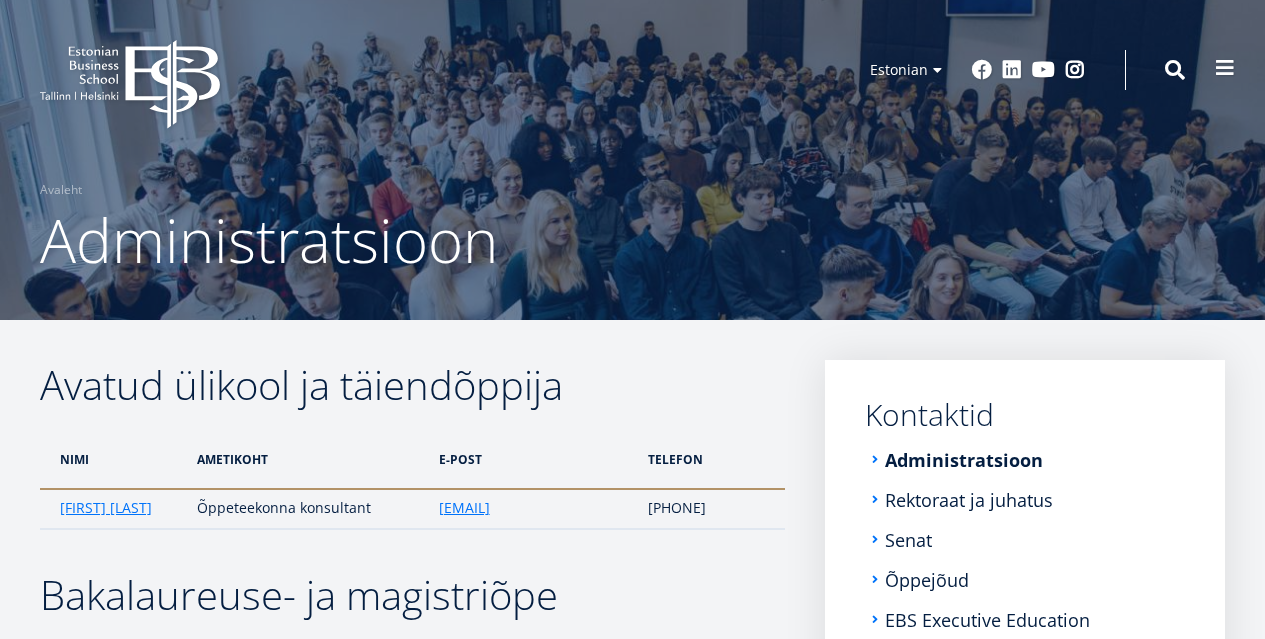 click at bounding box center [1225, 68] 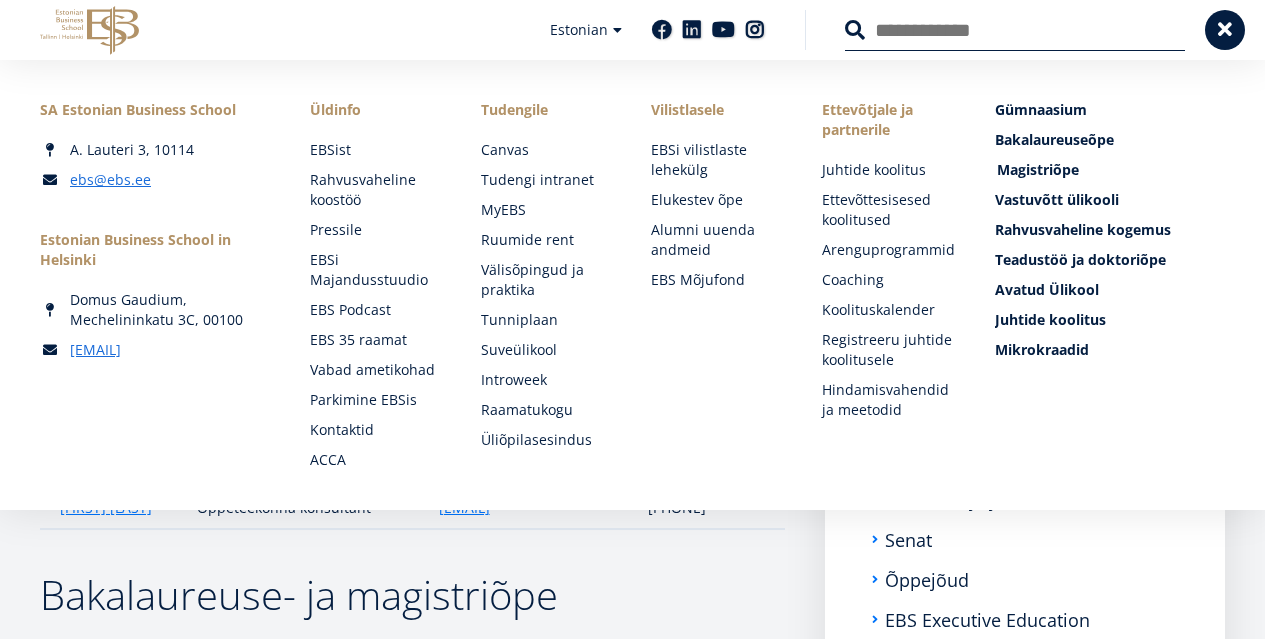 click on "Magistriõpe
Tutvu ja registreeru" at bounding box center (1038, 169) 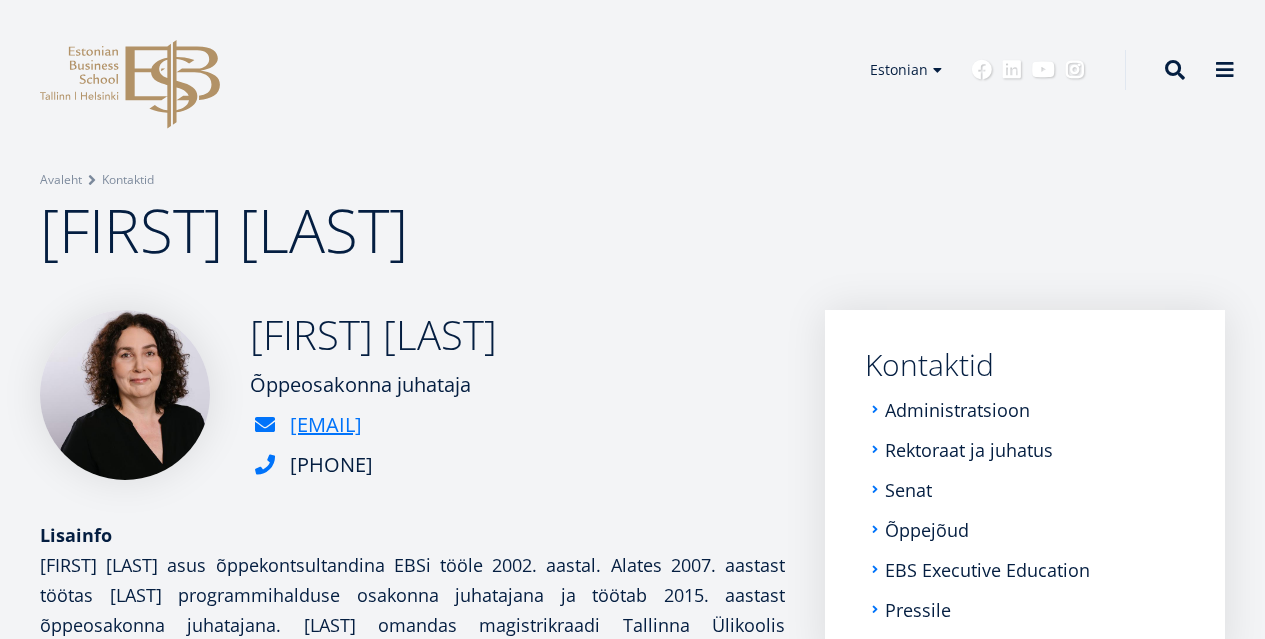 scroll, scrollTop: 0, scrollLeft: 0, axis: both 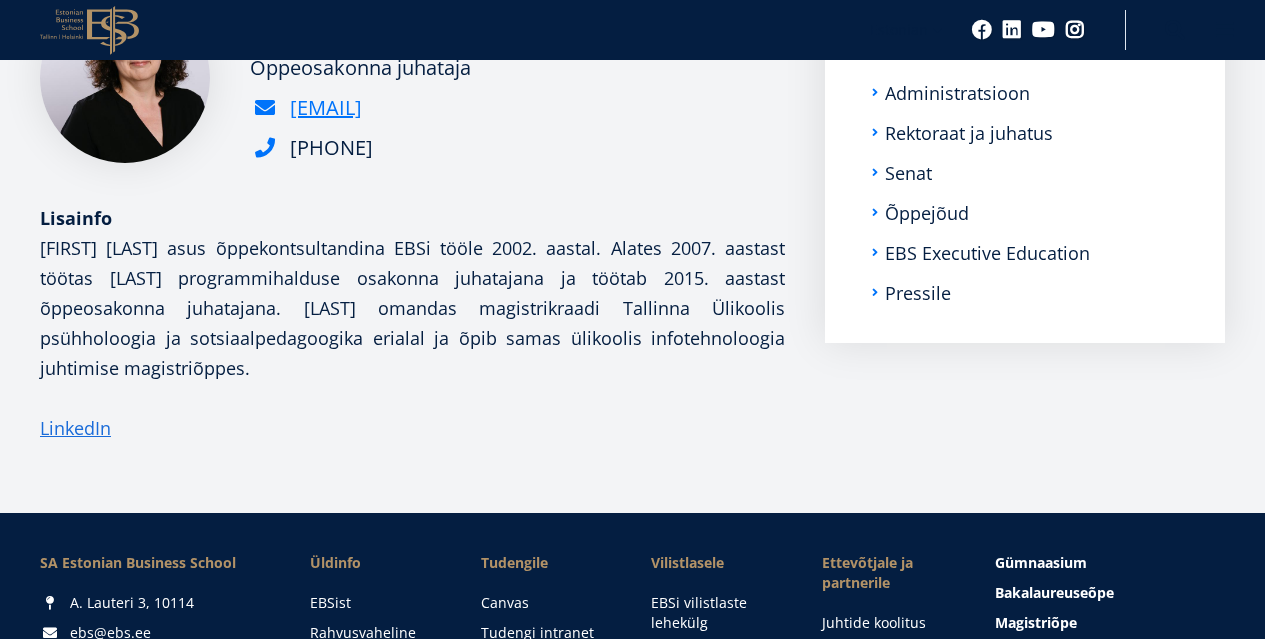 drag, startPoint x: 1268, startPoint y: 376, endPoint x: 1276, endPoint y: 358, distance: 19.697716 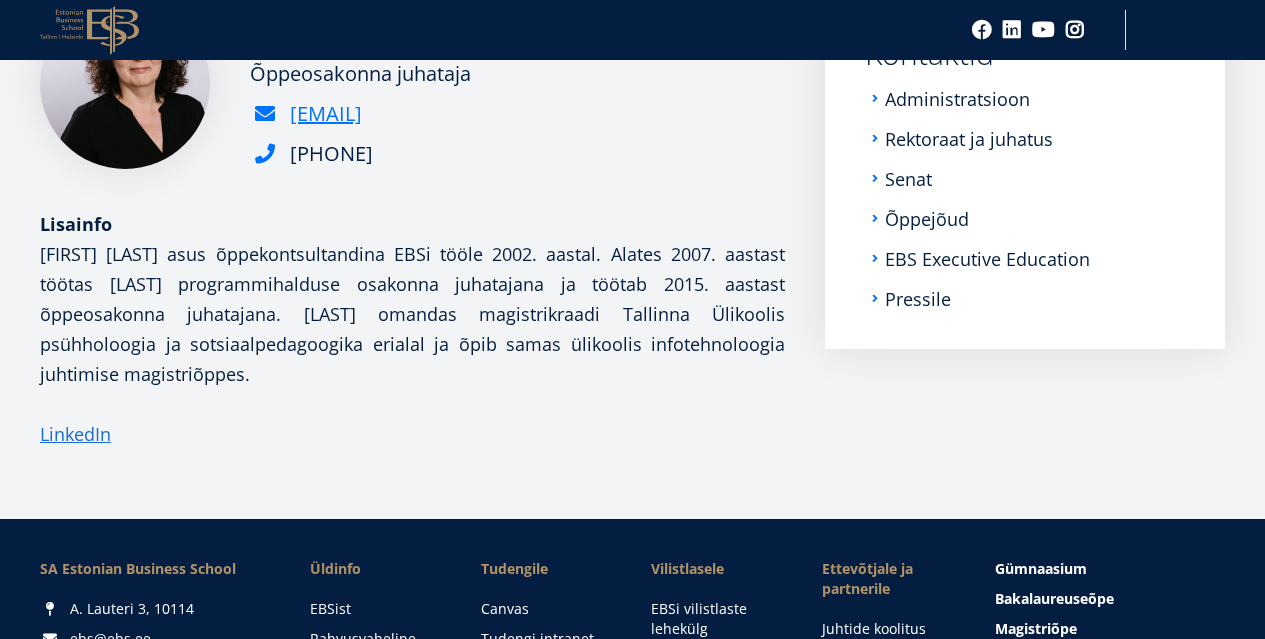 scroll, scrollTop: 317, scrollLeft: 0, axis: vertical 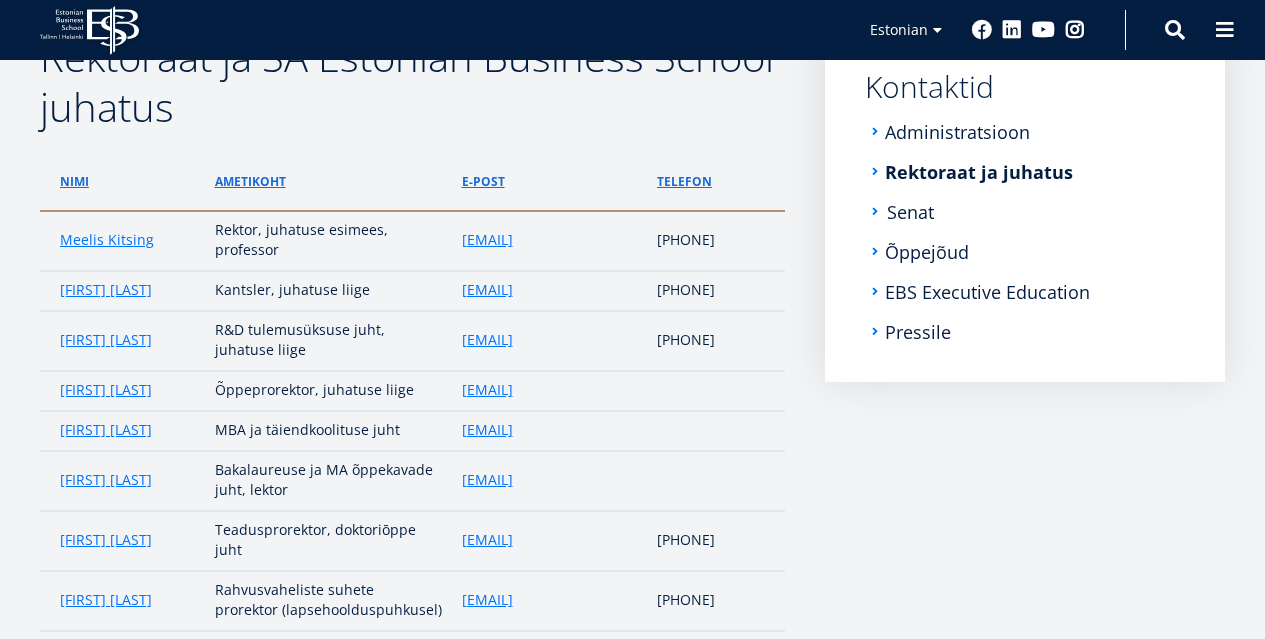 click on "Senat" at bounding box center (910, 212) 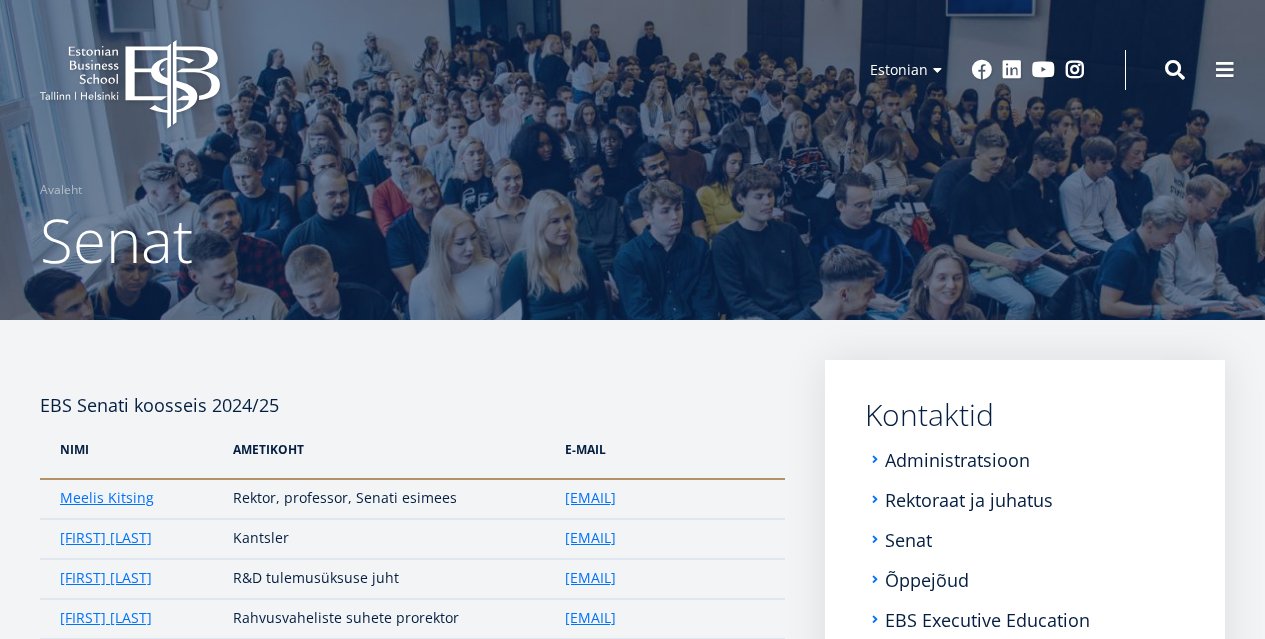 scroll, scrollTop: 0, scrollLeft: 0, axis: both 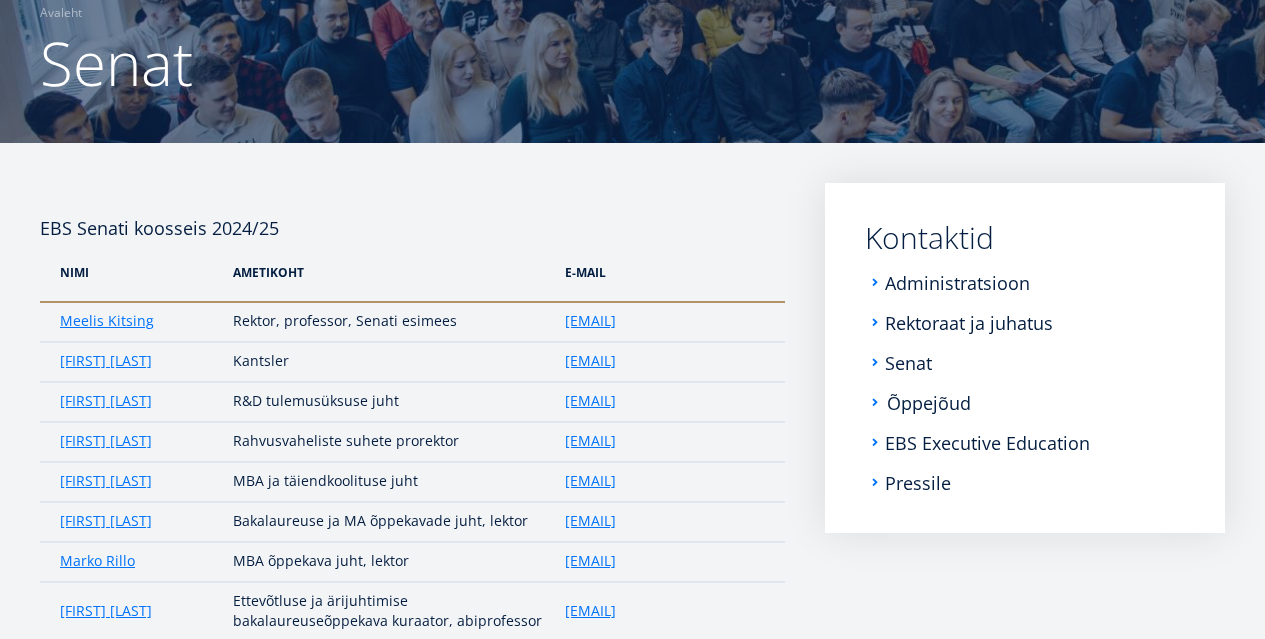 click on "Õppejõud" at bounding box center [929, 403] 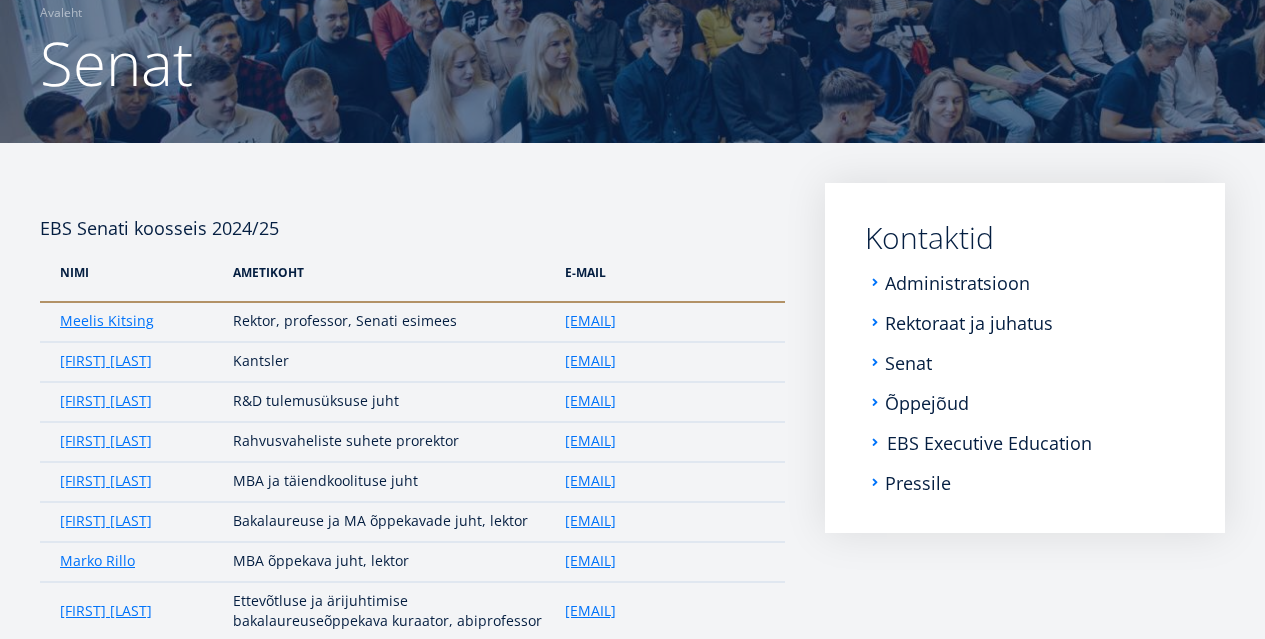 click on "EBS Executive Education" at bounding box center [989, 443] 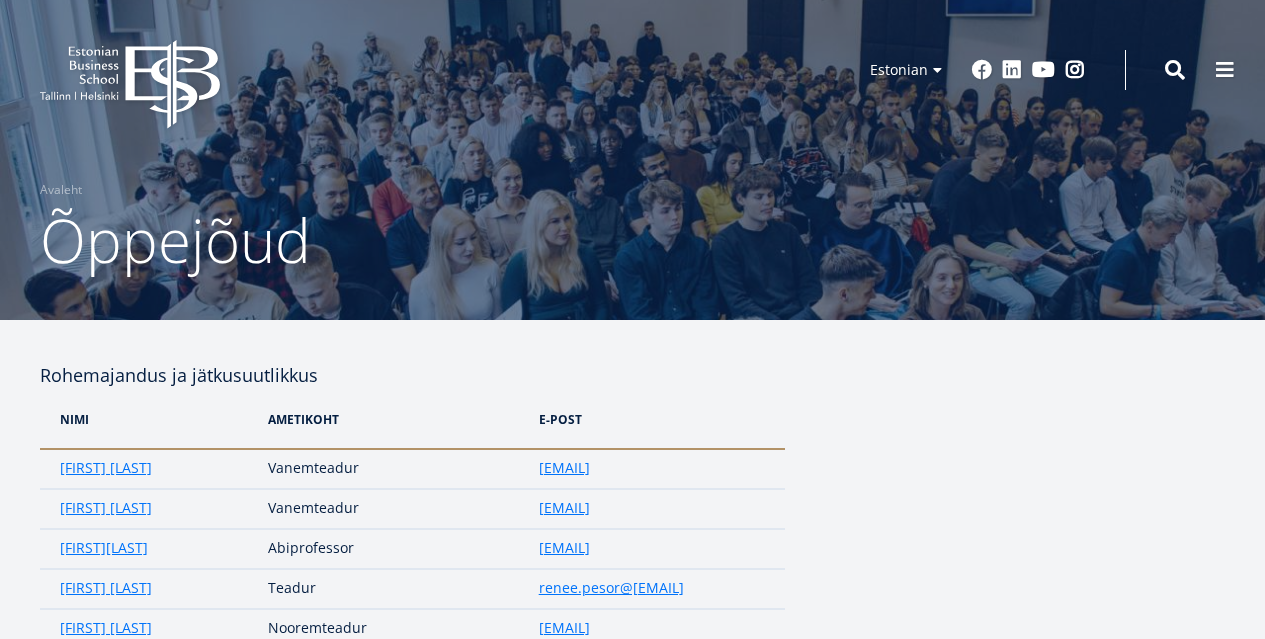 scroll, scrollTop: 0, scrollLeft: 0, axis: both 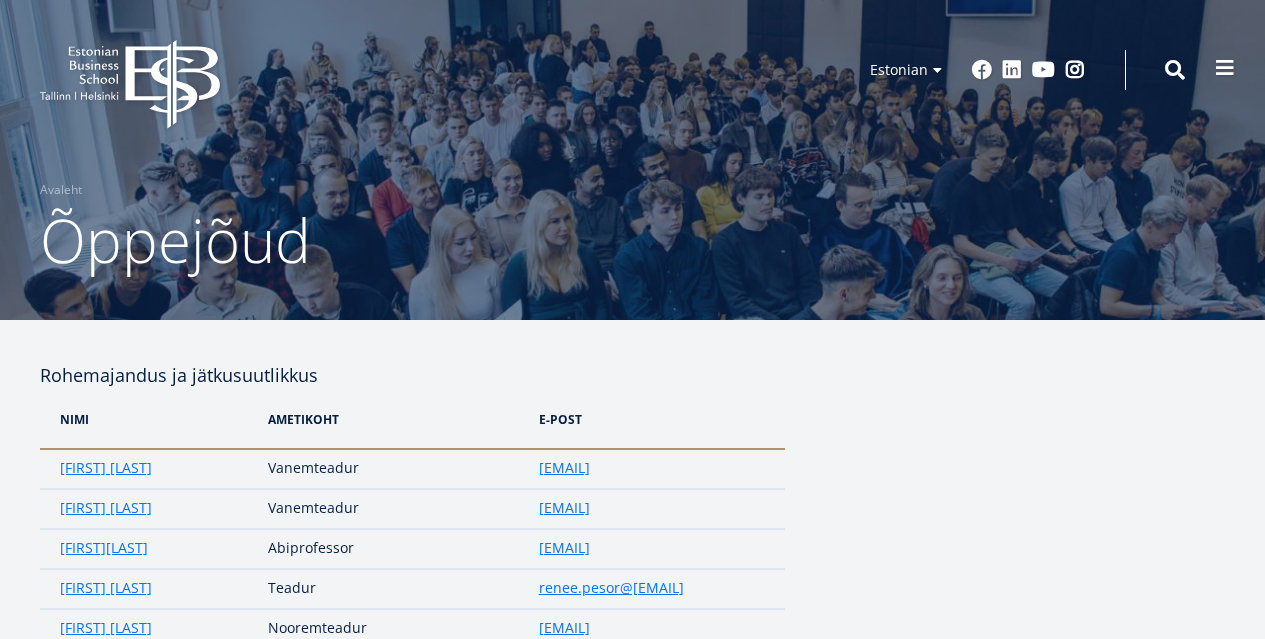 click at bounding box center [1225, 68] 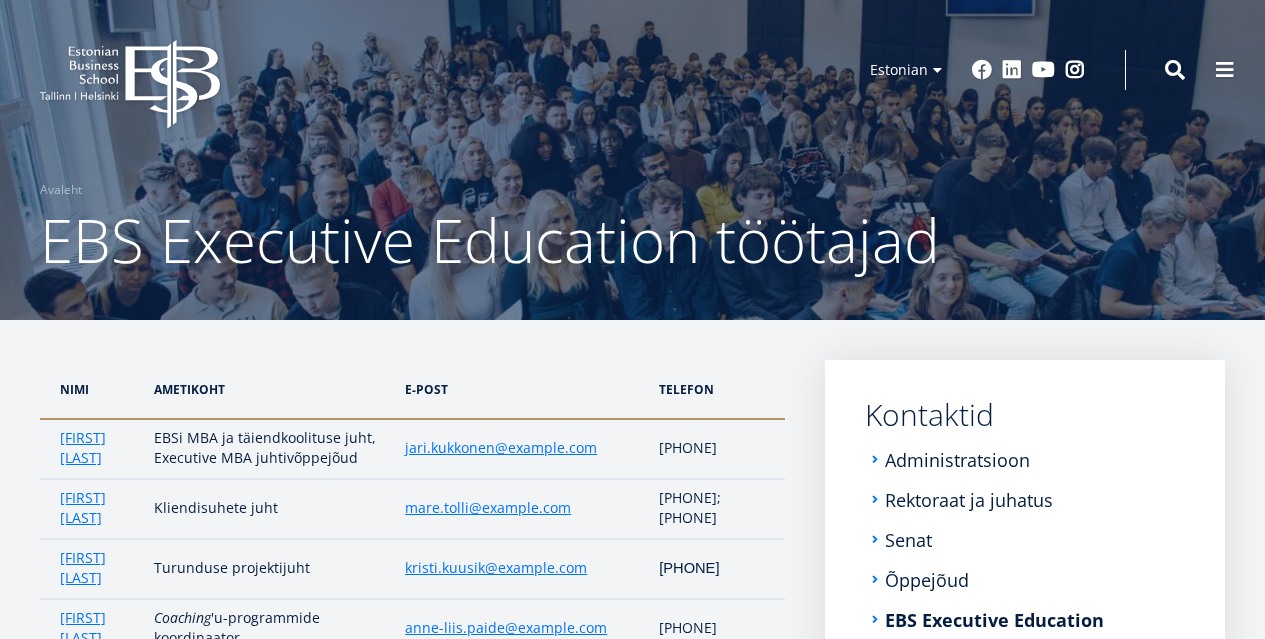 scroll, scrollTop: 0, scrollLeft: 0, axis: both 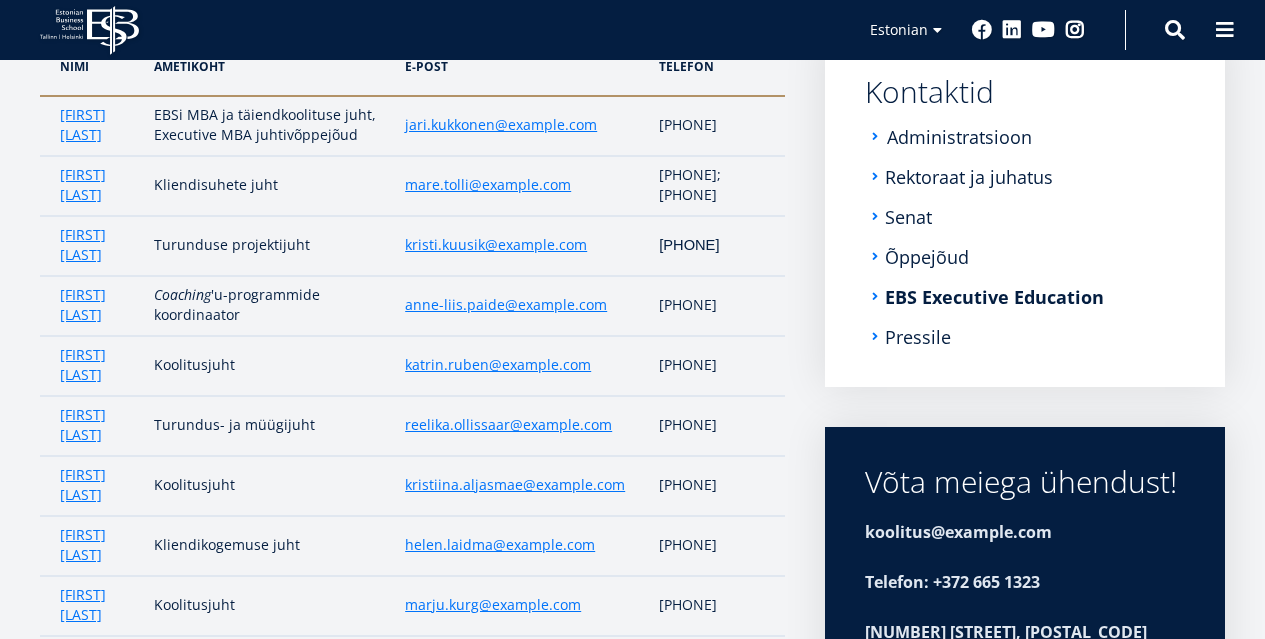click on "Administratsioon" at bounding box center (959, 137) 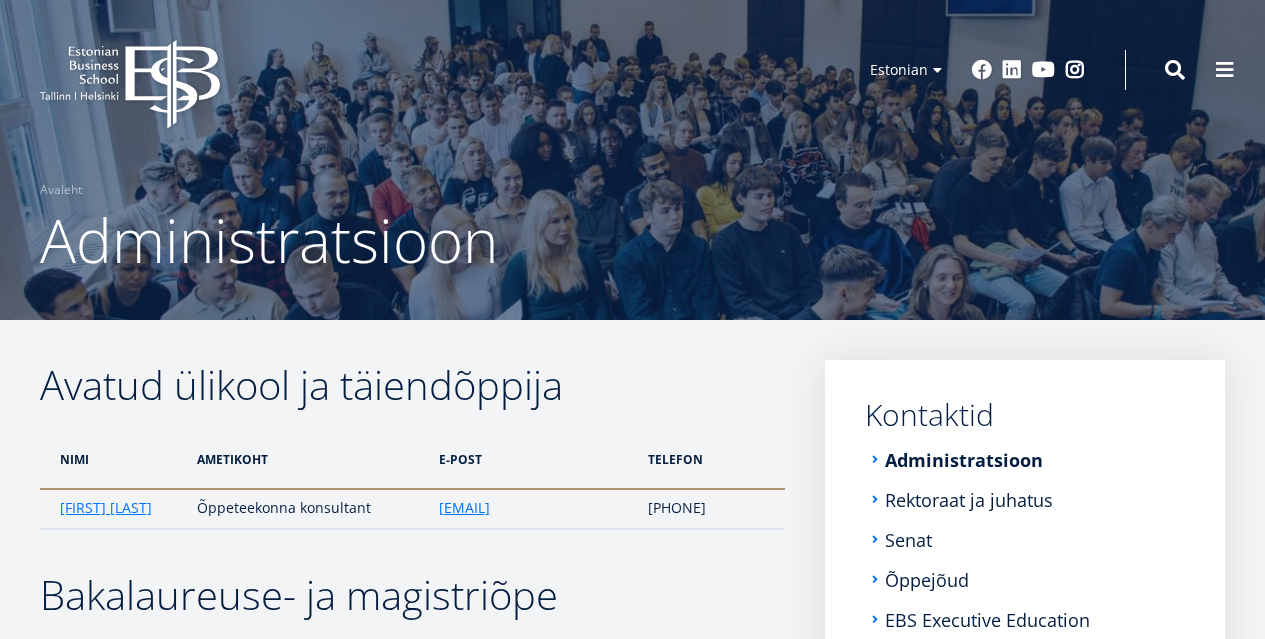scroll, scrollTop: 0, scrollLeft: 0, axis: both 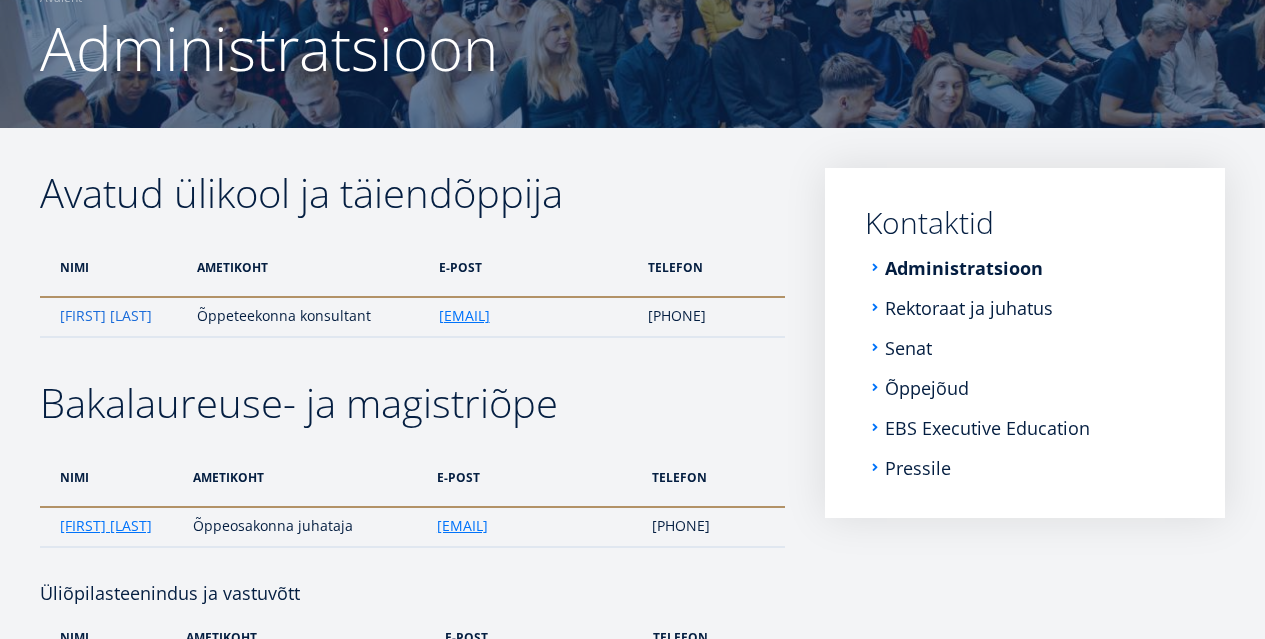 click on "Kadri Osula" at bounding box center (106, 316) 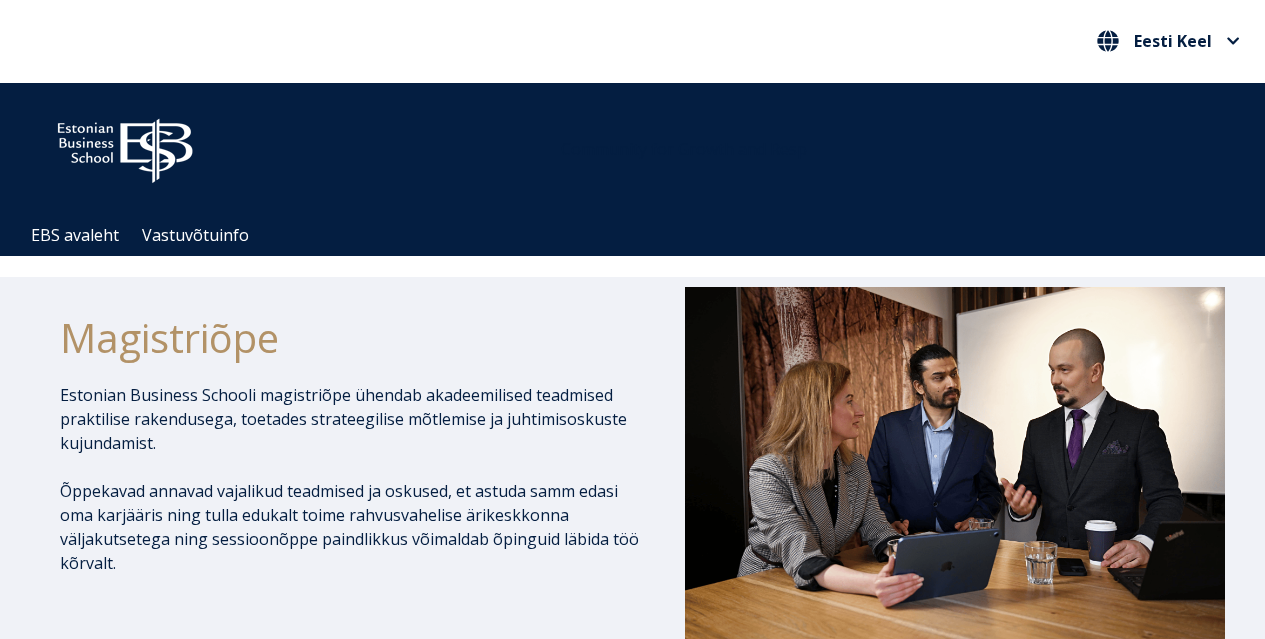 scroll, scrollTop: 0, scrollLeft: 0, axis: both 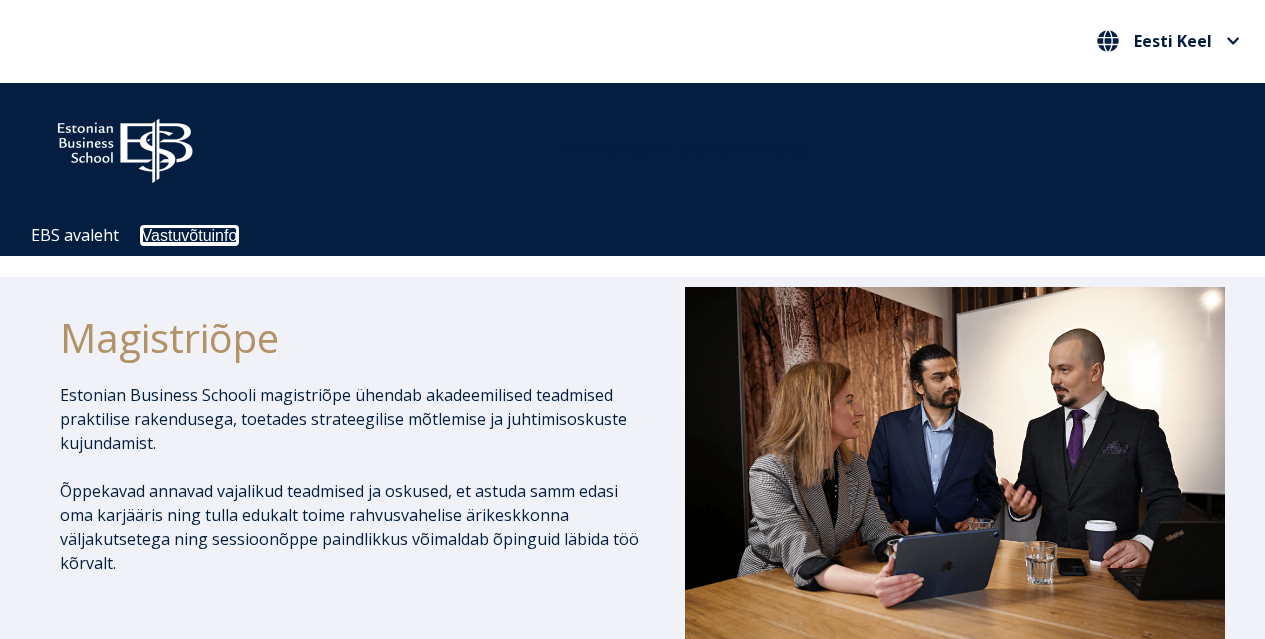 click on "Vastuvõtuinfo" at bounding box center (190, 235) 